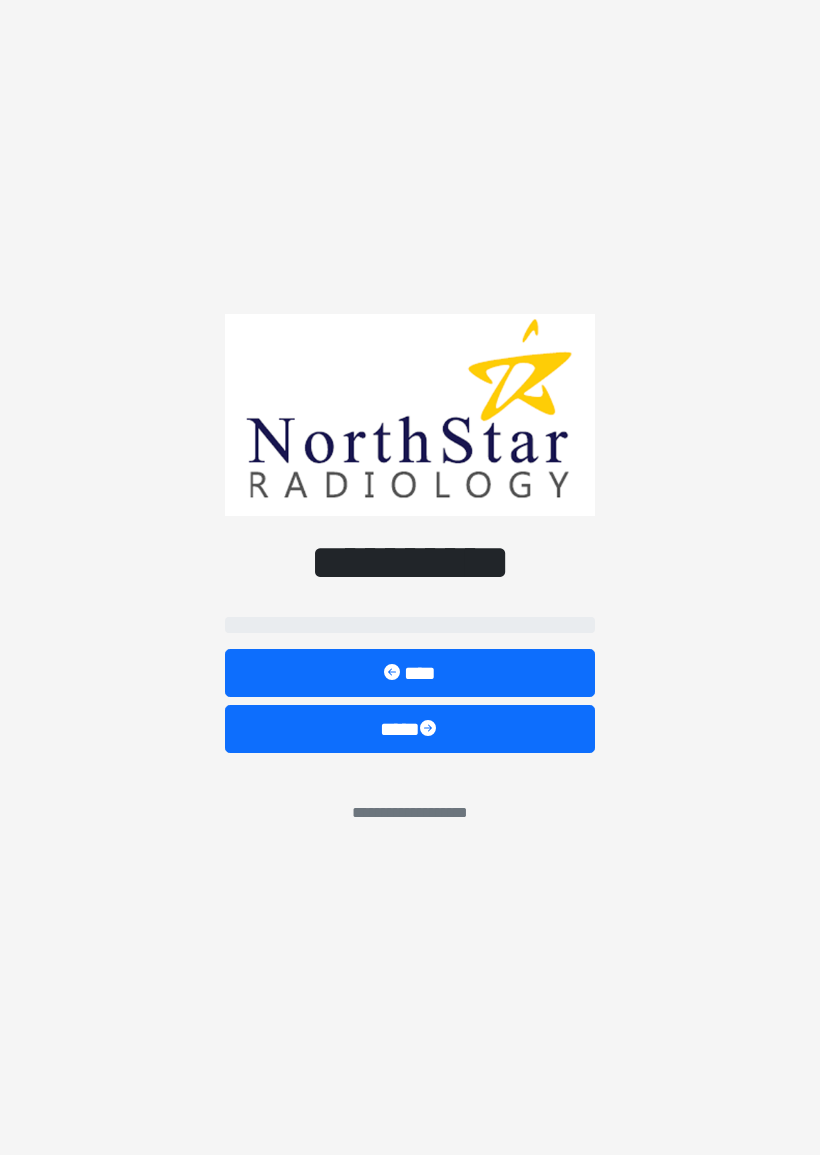 scroll, scrollTop: 0, scrollLeft: 0, axis: both 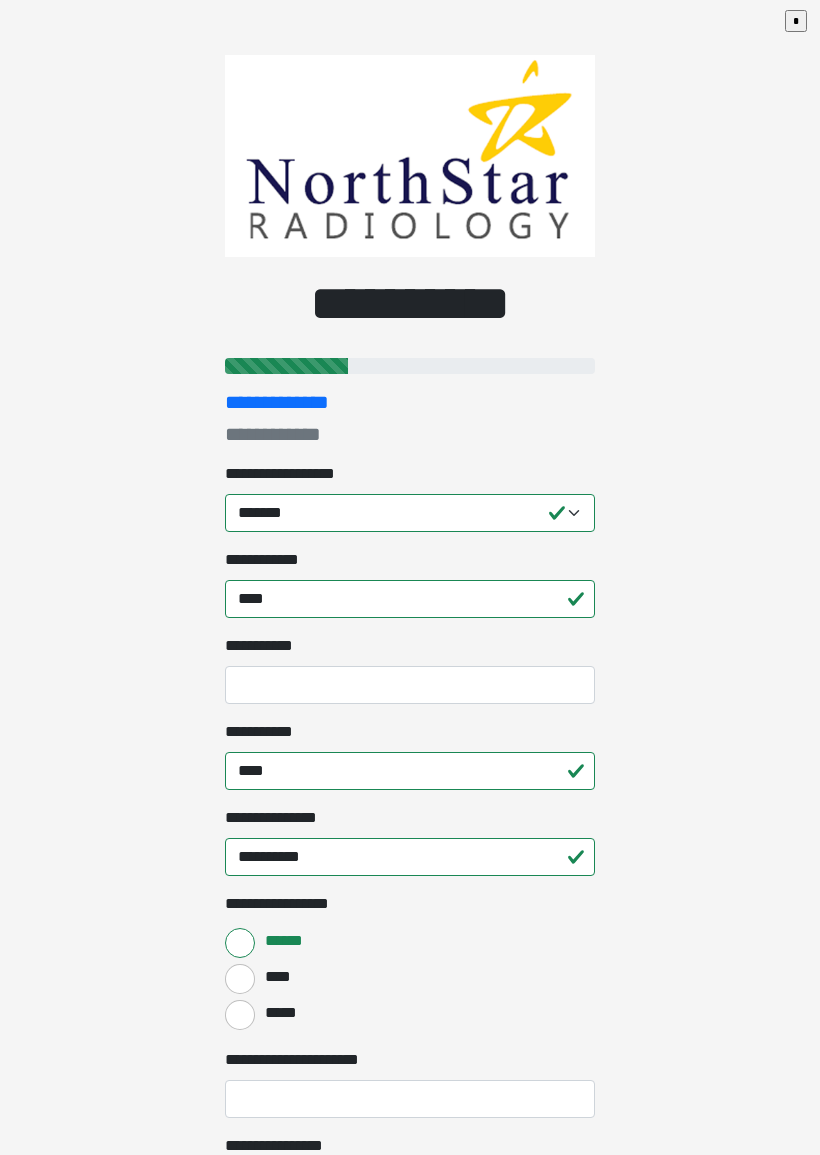 click on "**********" at bounding box center [410, 577] 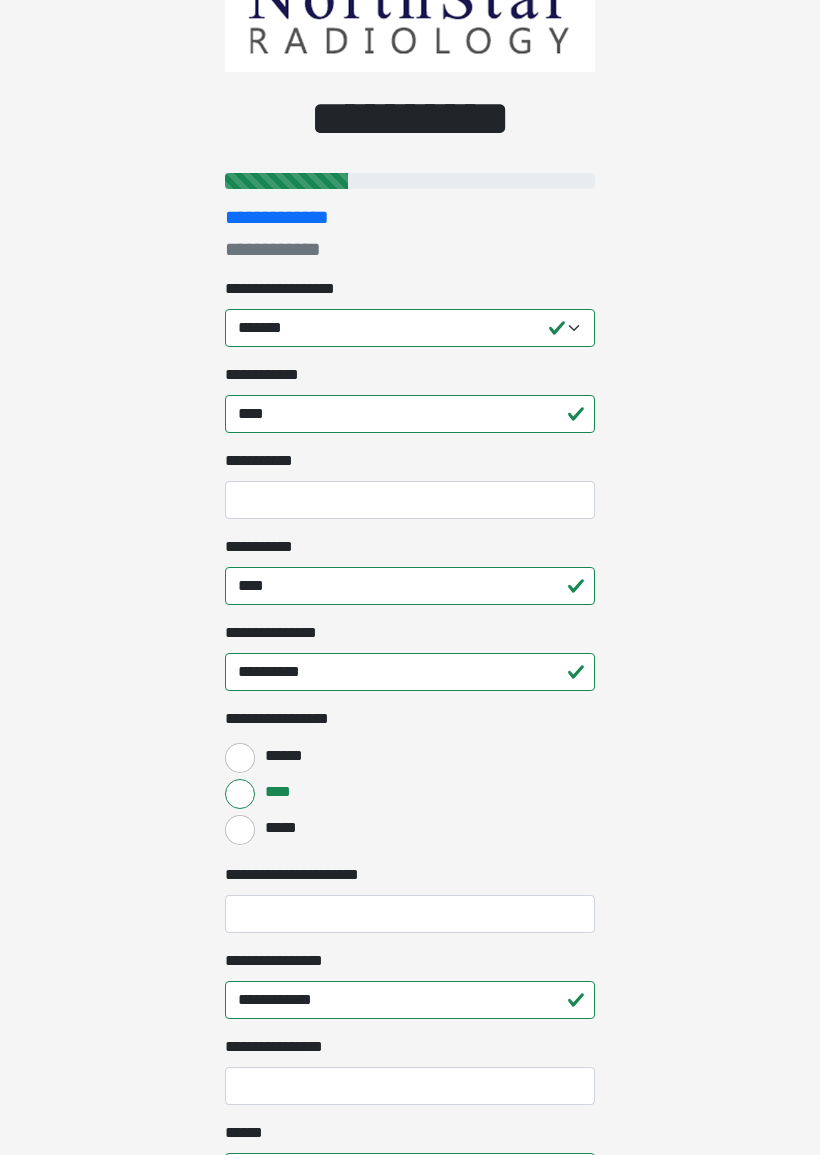 click on "**********" at bounding box center [410, 915] 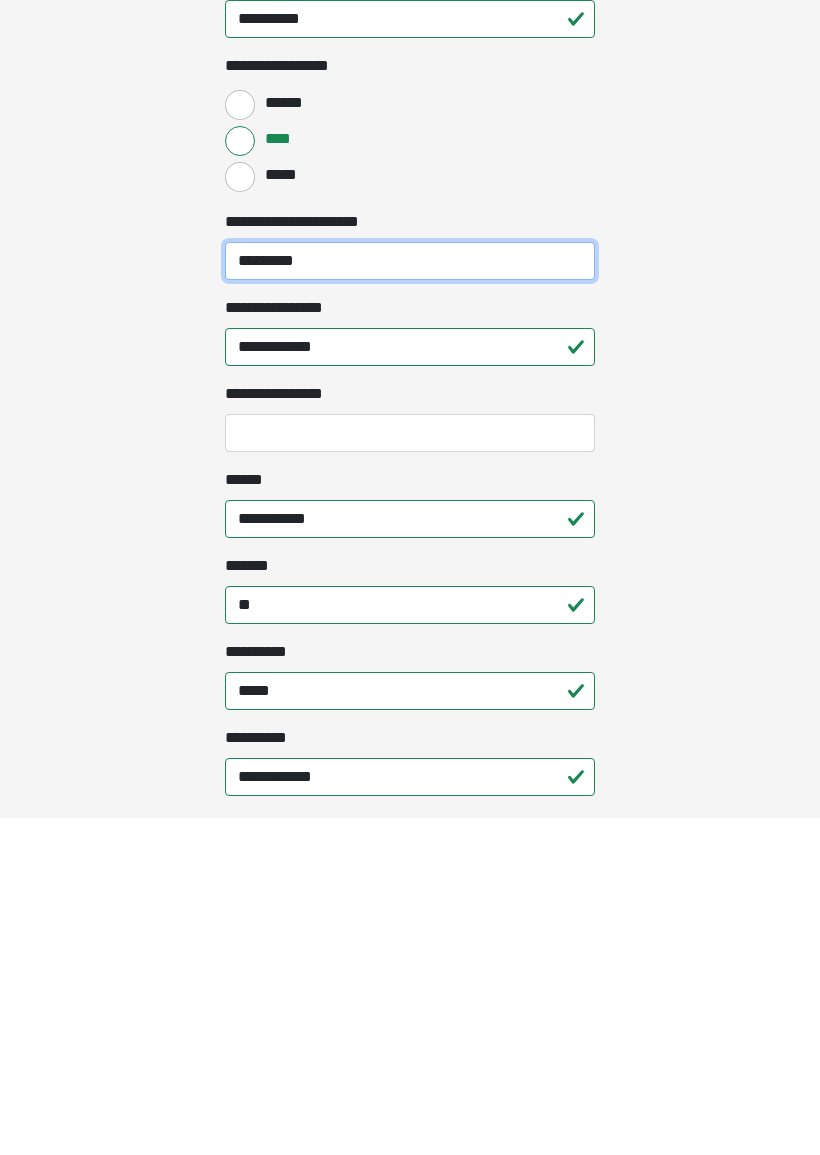 scroll, scrollTop: 503, scrollLeft: 0, axis: vertical 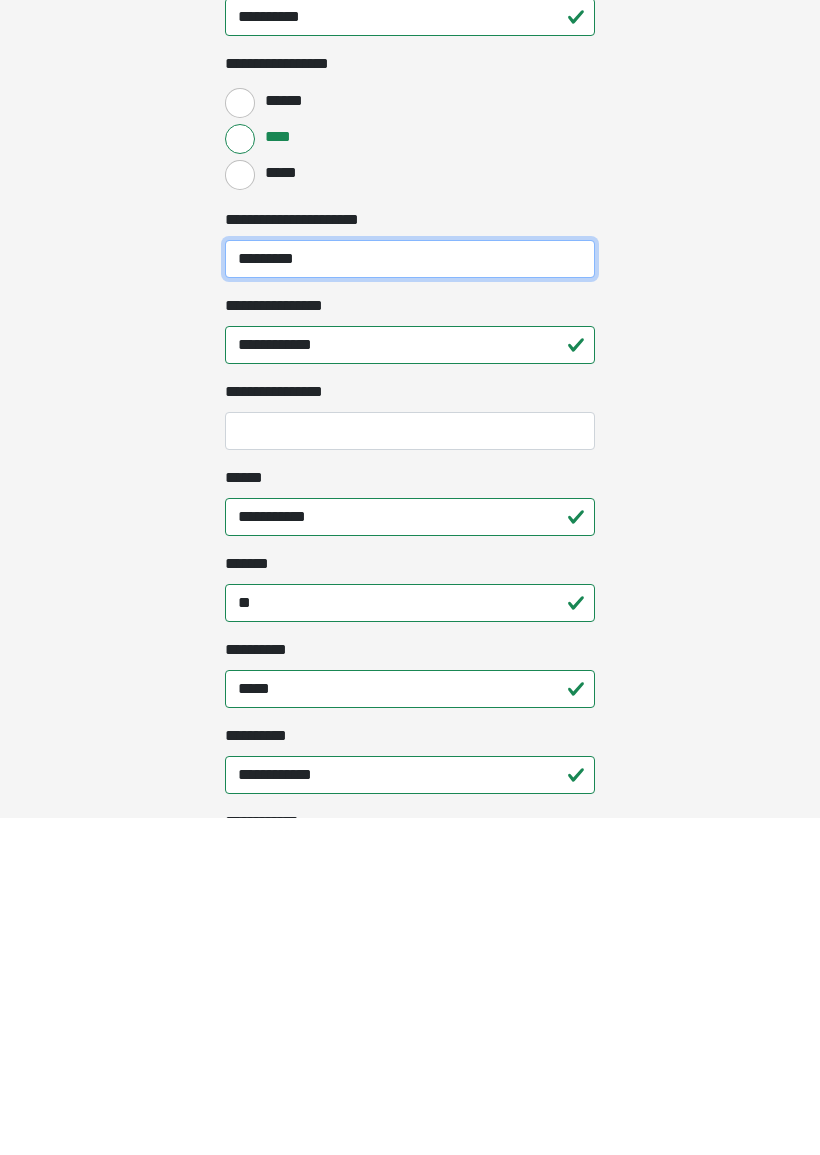 type on "*********" 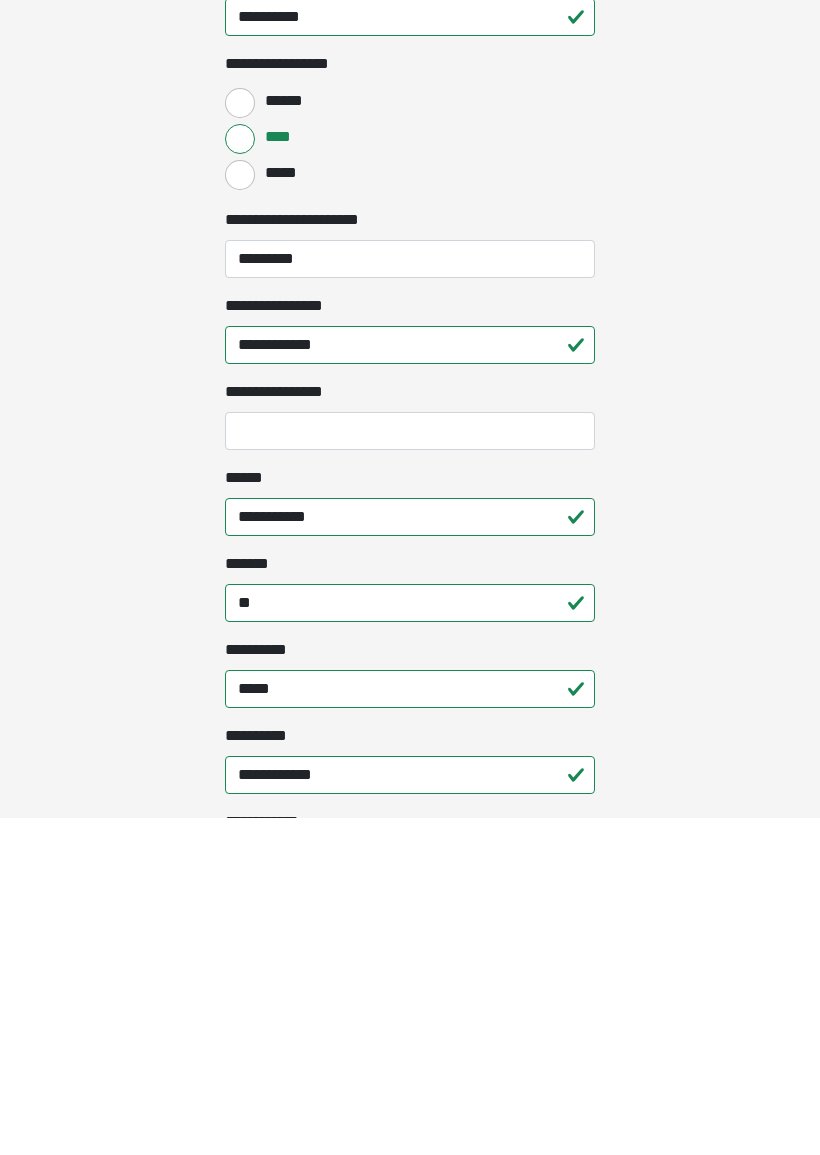 click on "**********" at bounding box center [410, 768] 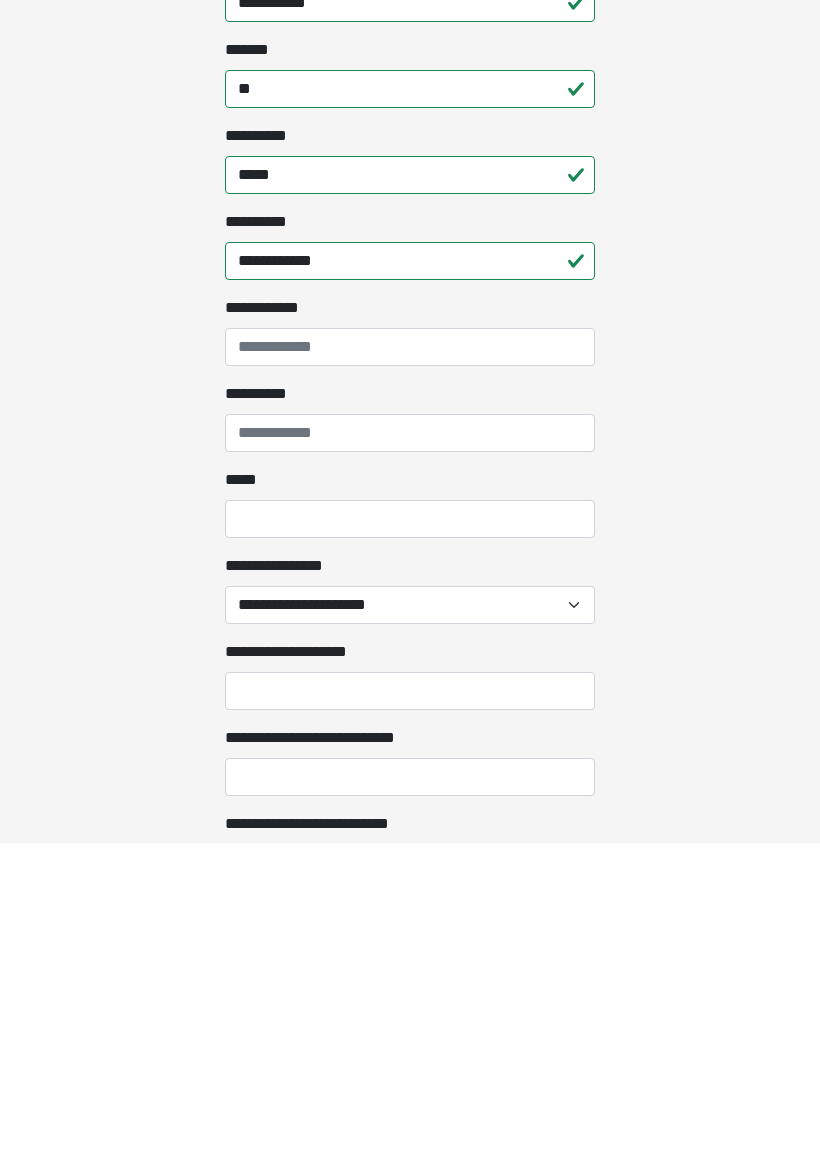 scroll, scrollTop: 1043, scrollLeft: 0, axis: vertical 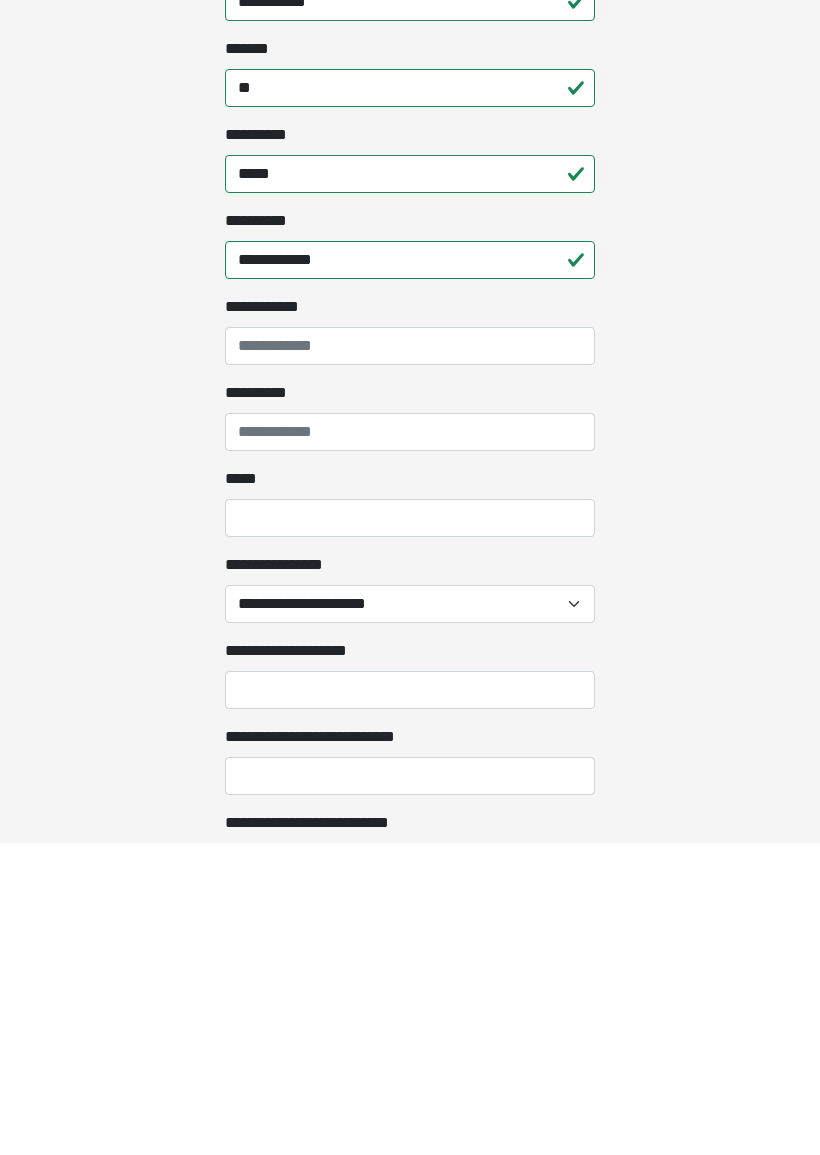 type on "**********" 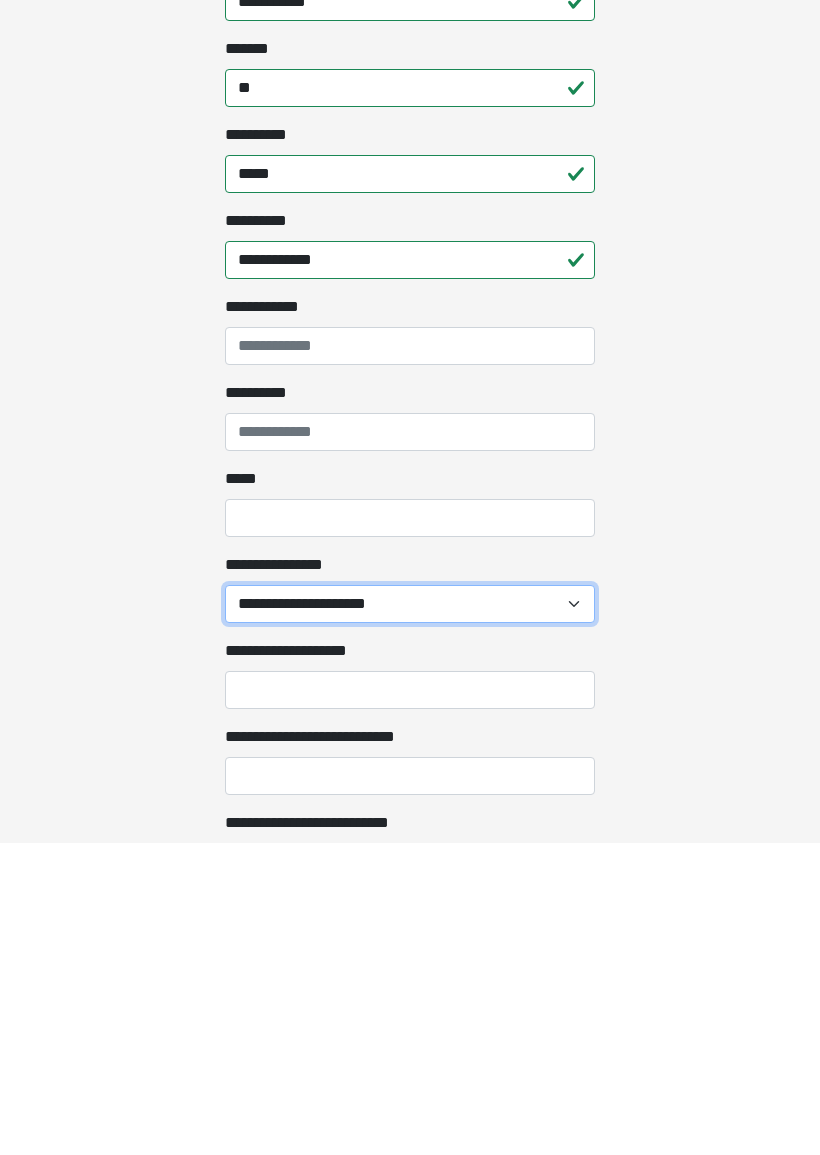 scroll, scrollTop: 1334, scrollLeft: 0, axis: vertical 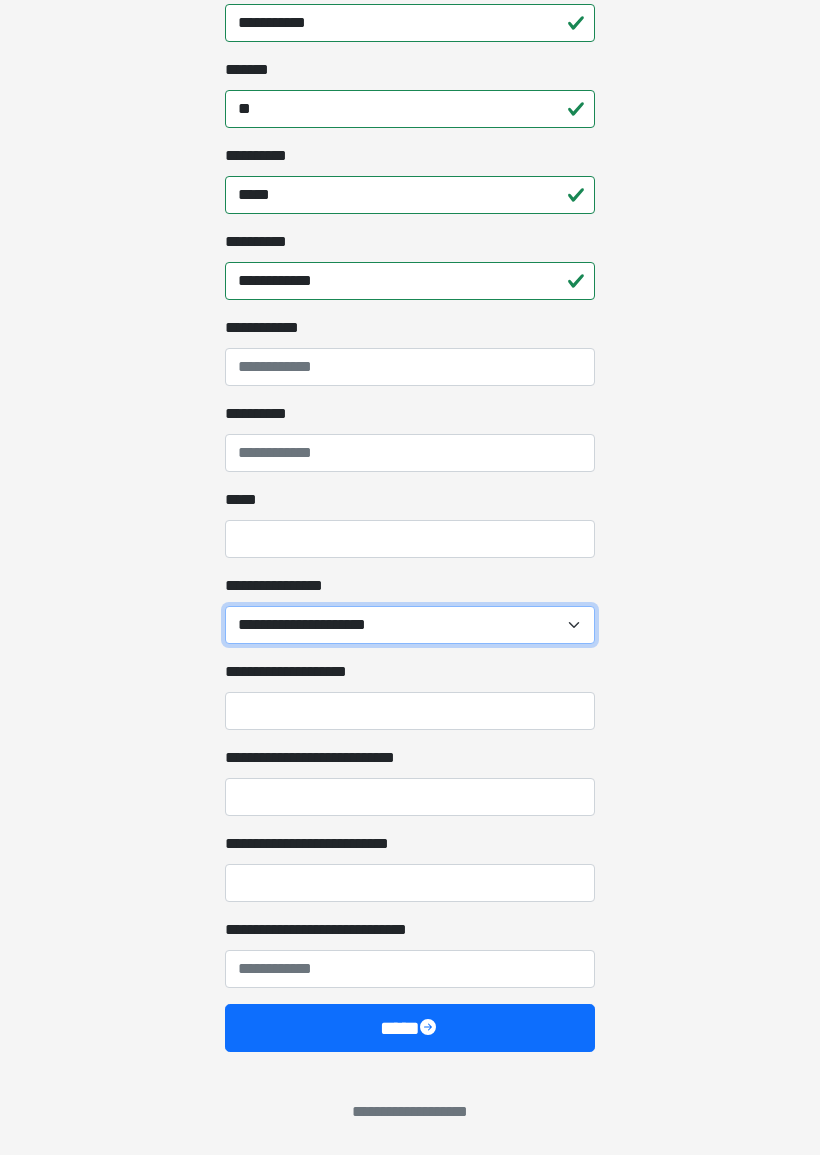 select on "*******" 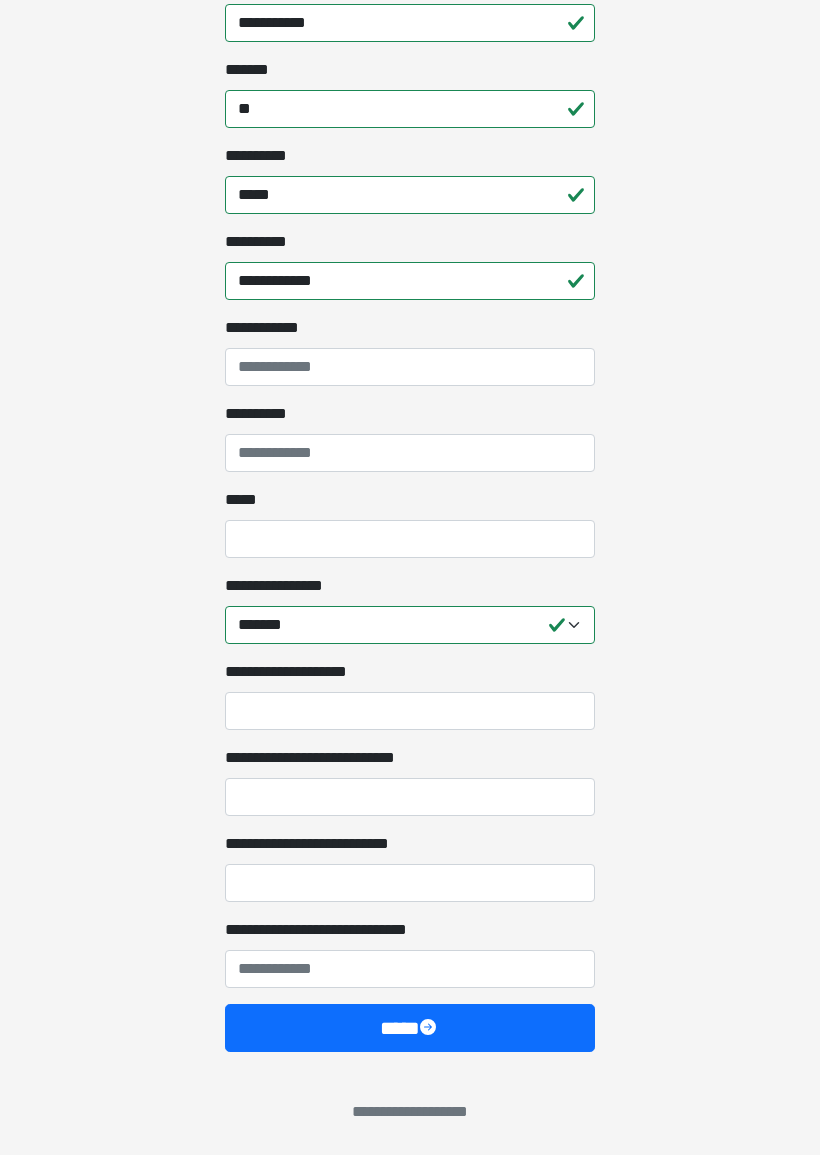 click on "**********" at bounding box center [410, 797] 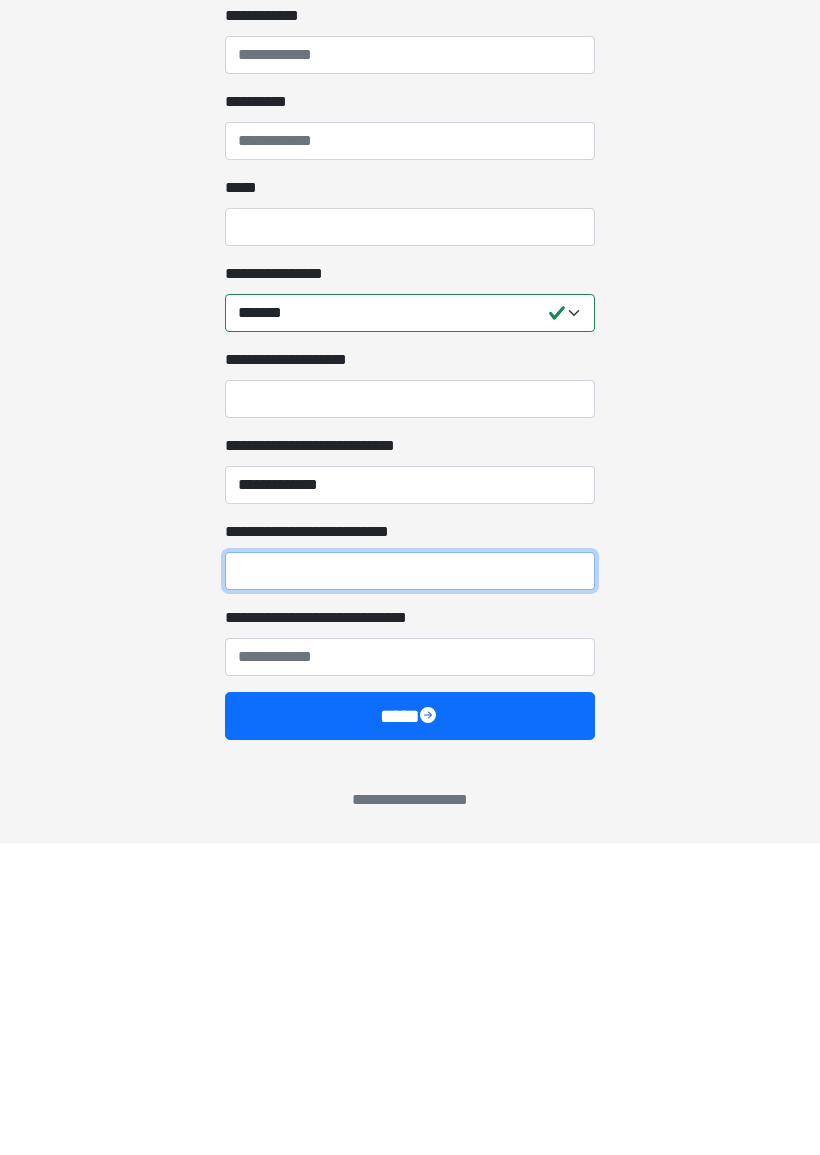 click on "**********" at bounding box center (410, 883) 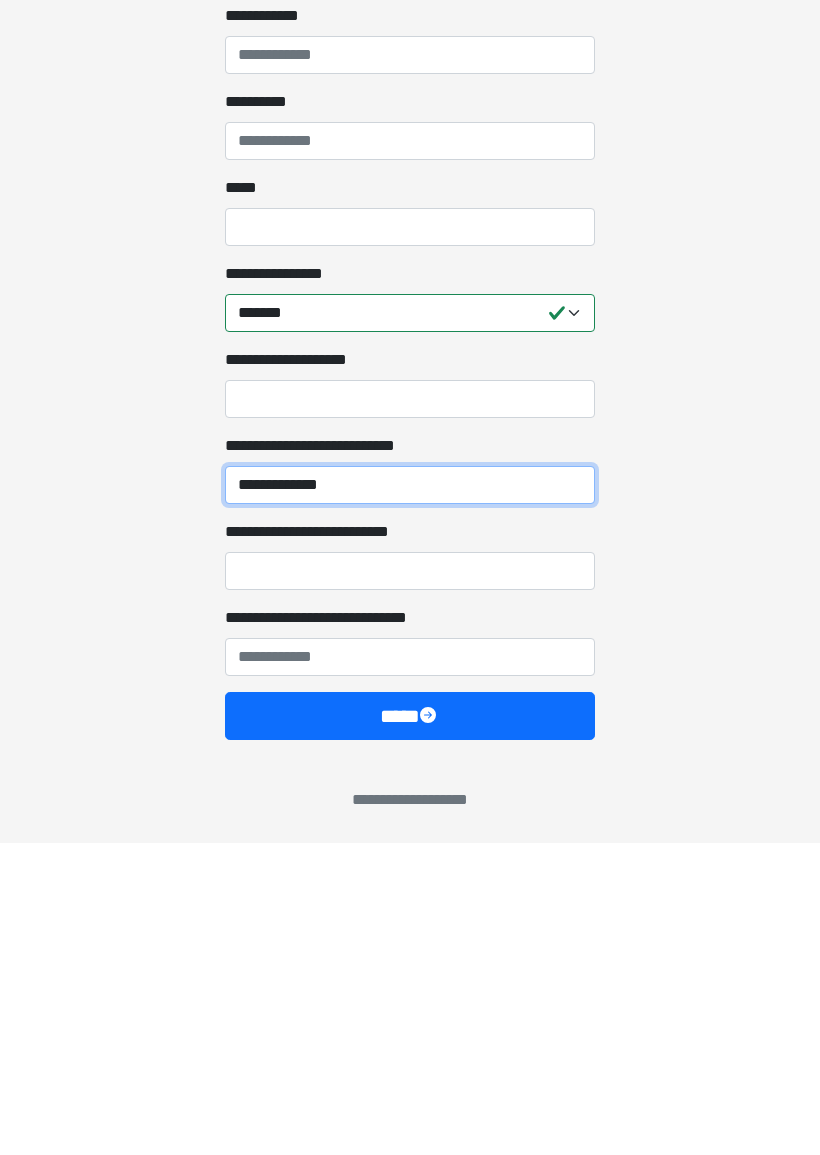 click on "**********" at bounding box center [410, 797] 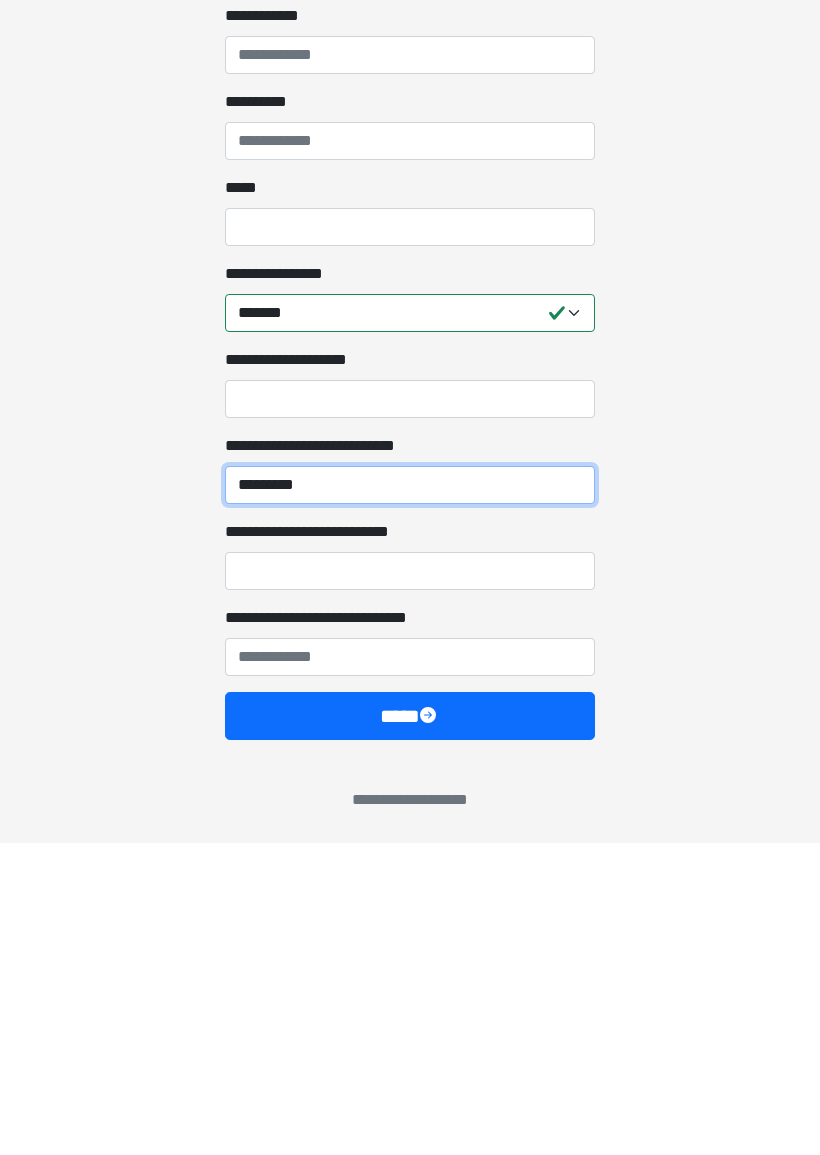 type on "********" 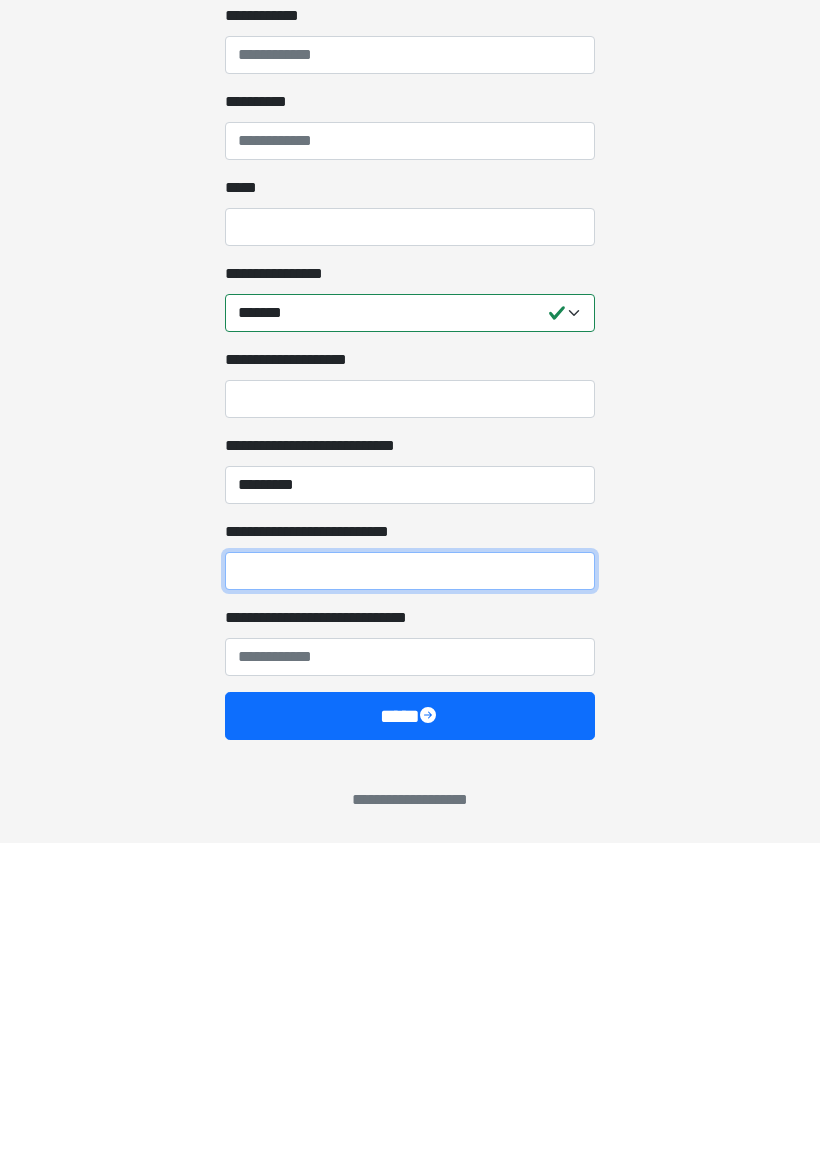 click on "**********" at bounding box center [410, 883] 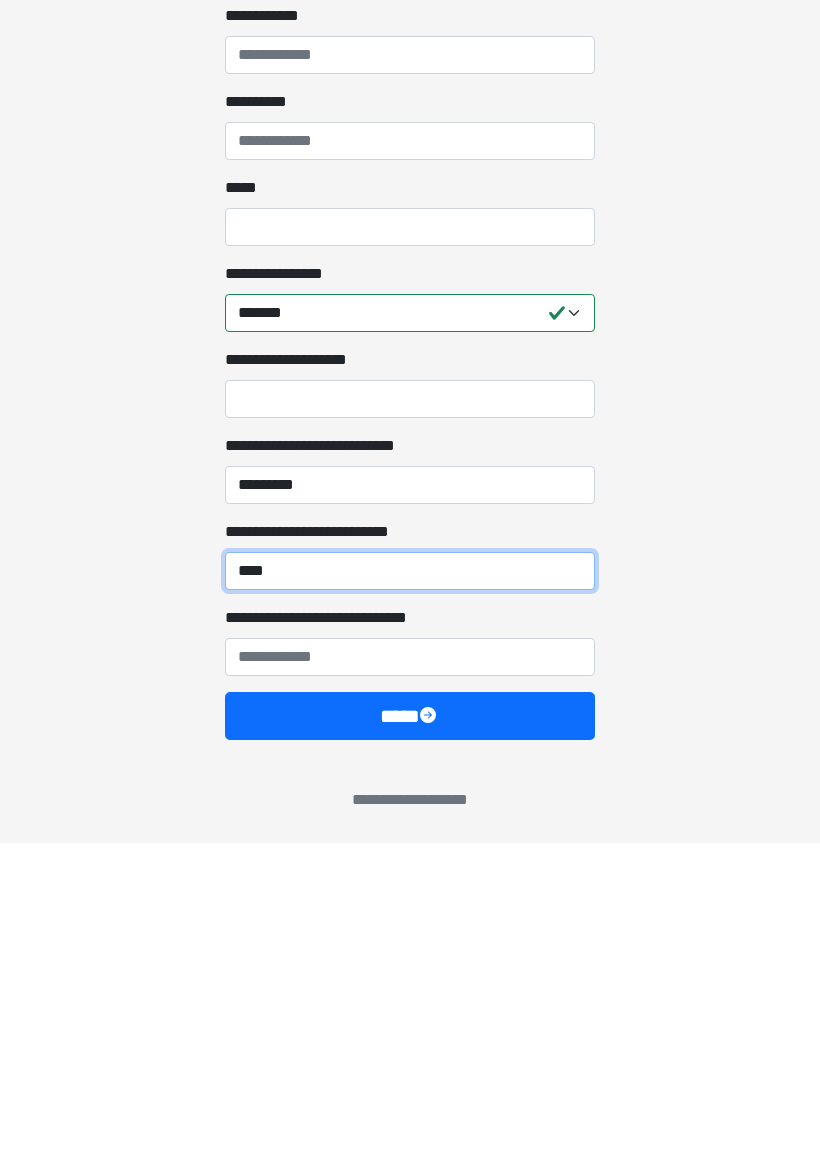 type on "****" 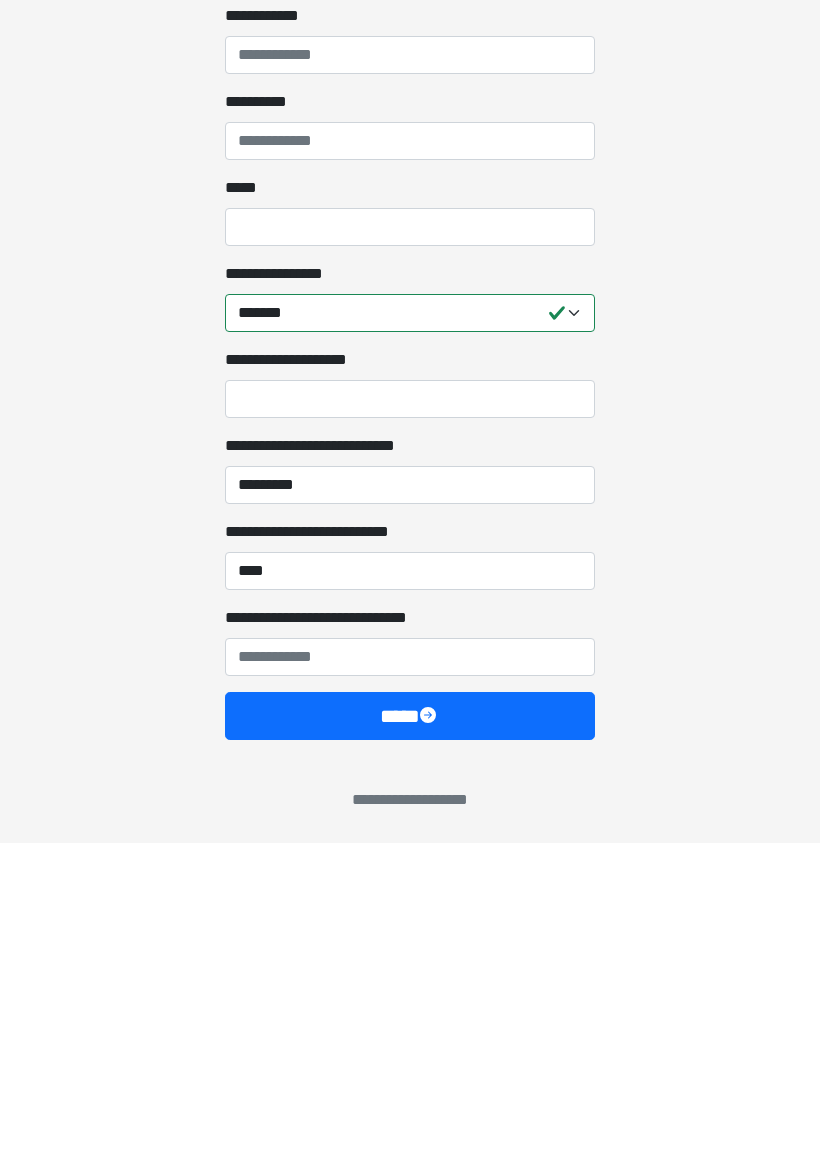 click on "**********" at bounding box center (410, 969) 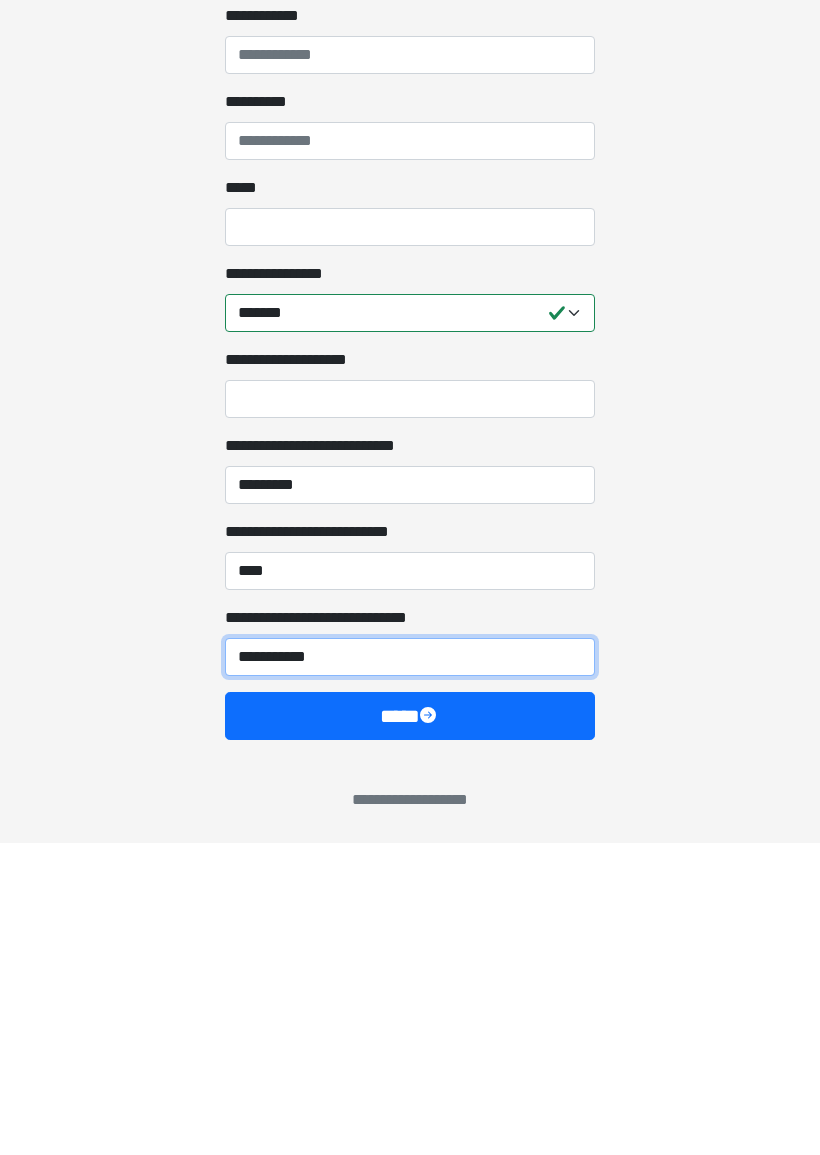 type on "**********" 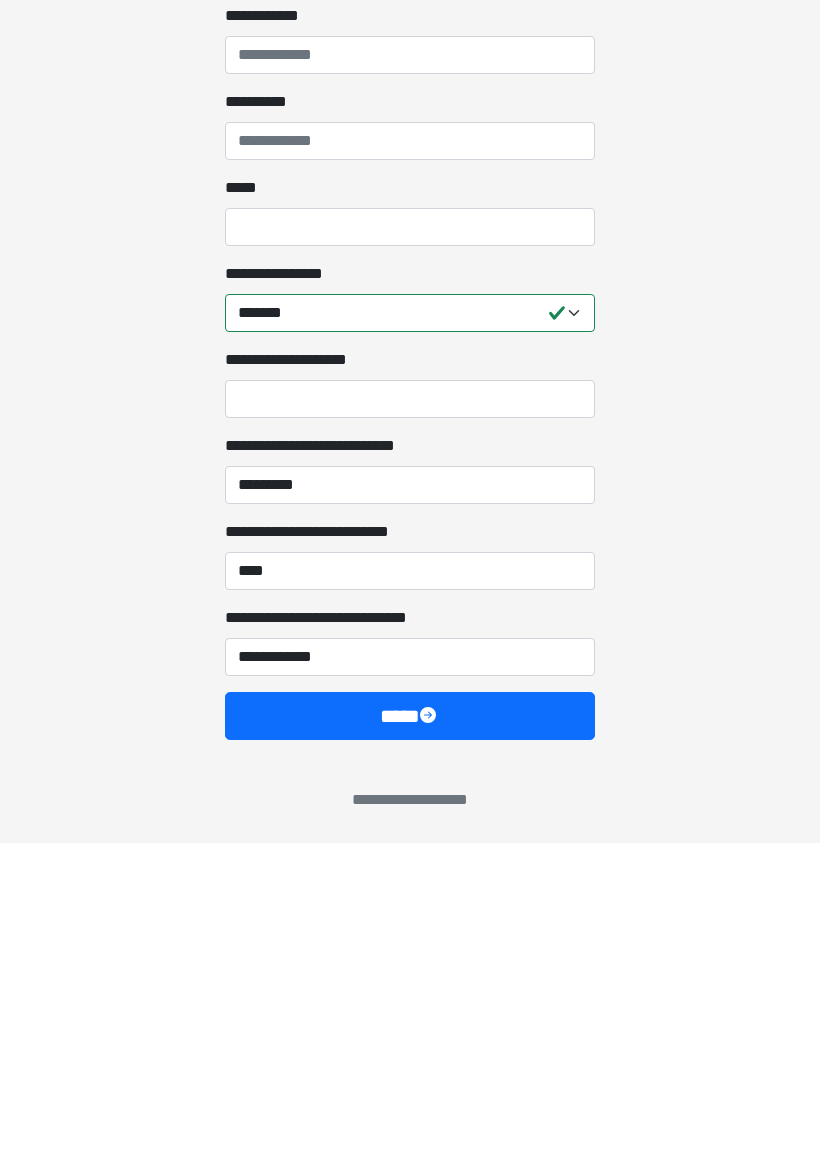 click at bounding box center [430, 1029] 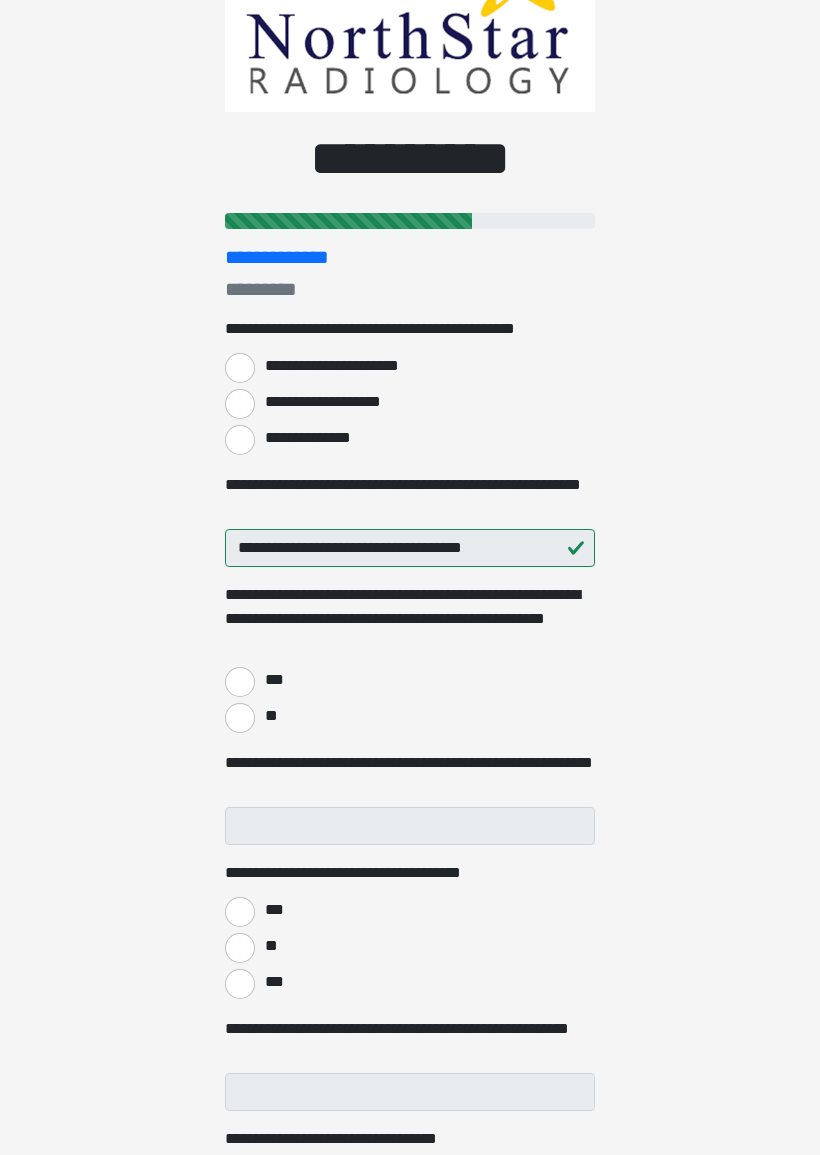 scroll, scrollTop: 0, scrollLeft: 0, axis: both 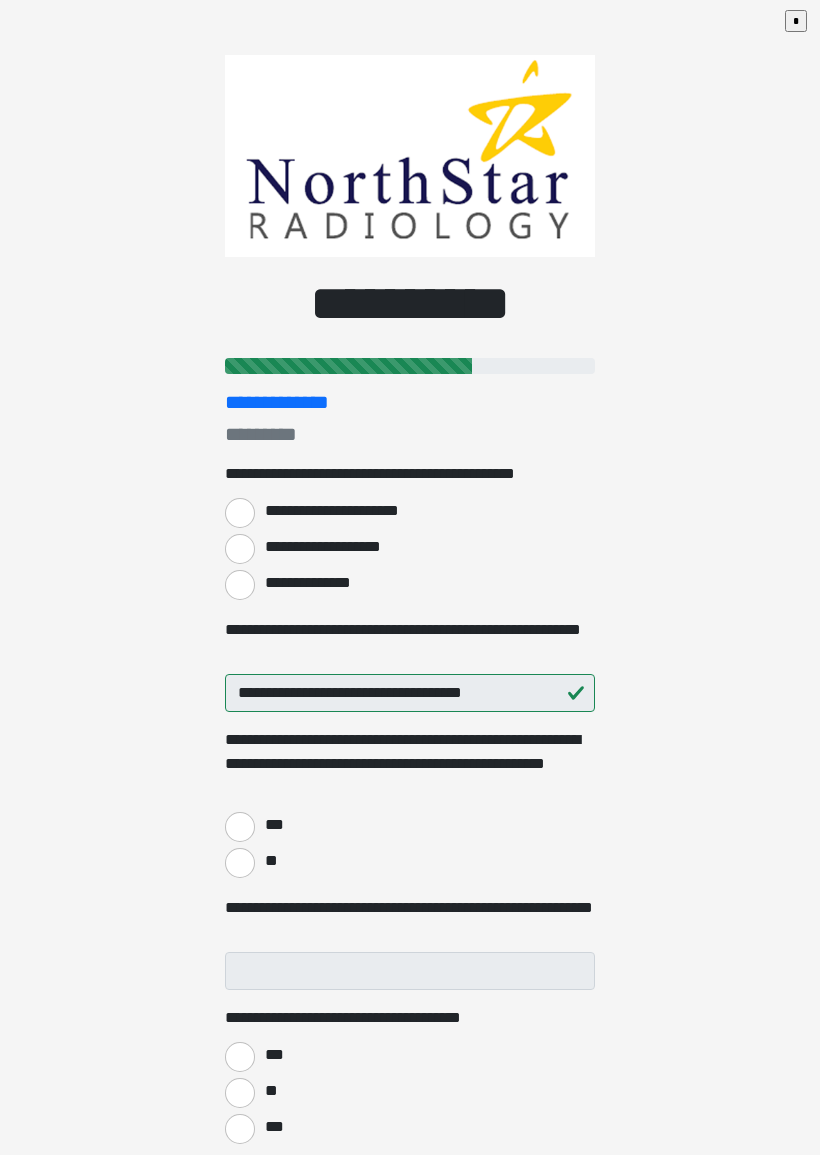 click on "**********" at bounding box center [240, 549] 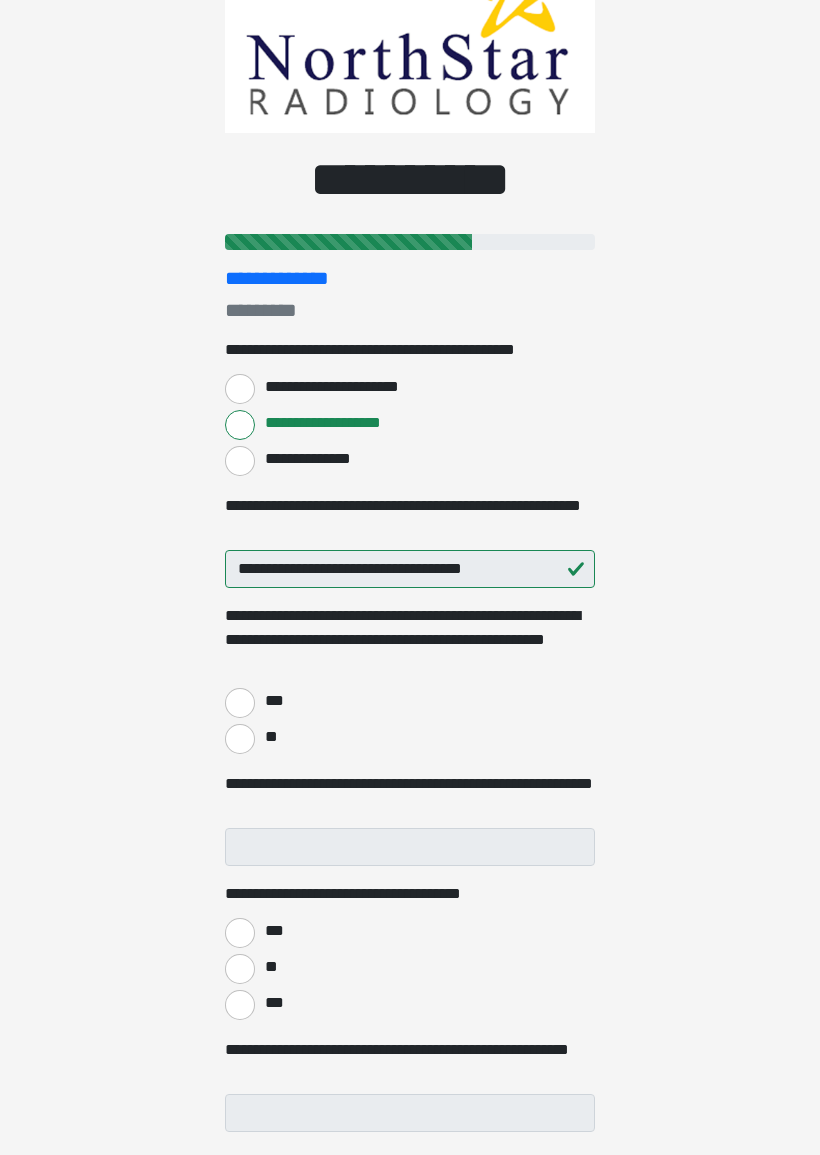 scroll, scrollTop: 140, scrollLeft: 0, axis: vertical 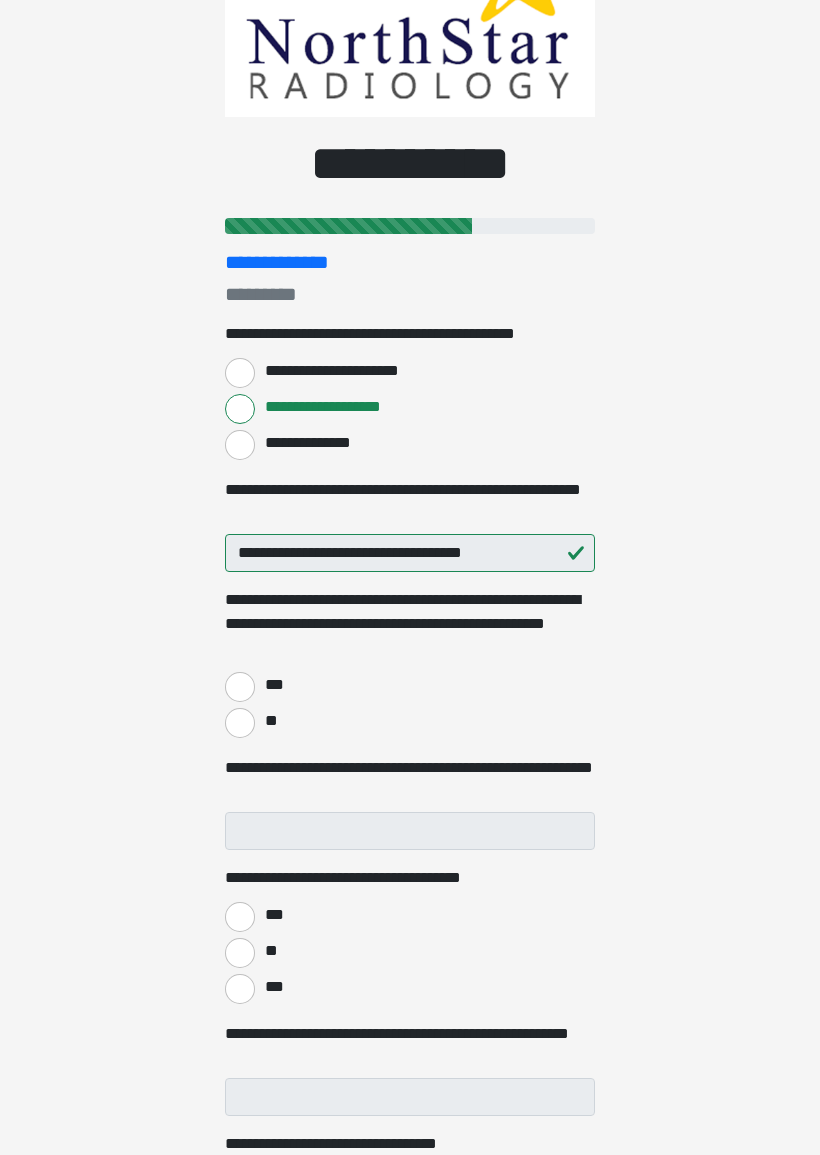 click on "**********" at bounding box center (240, 445) 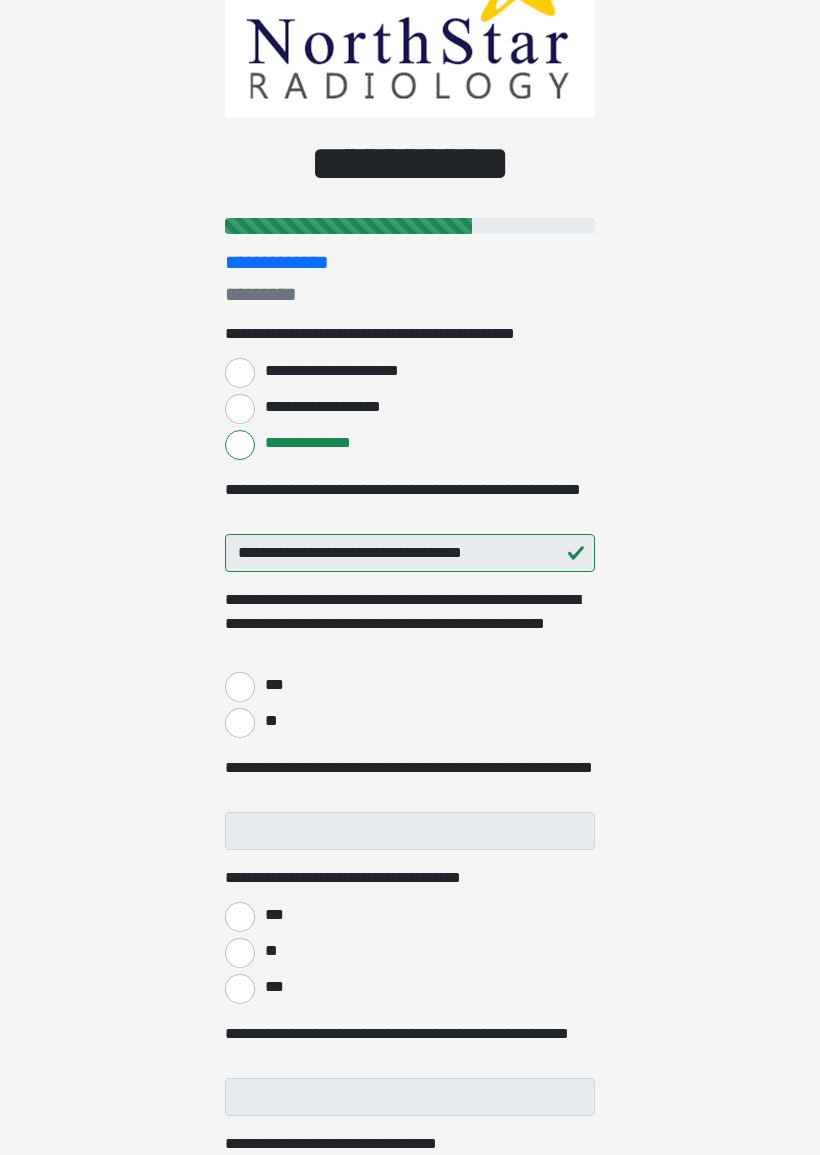click on "**" at bounding box center [240, 723] 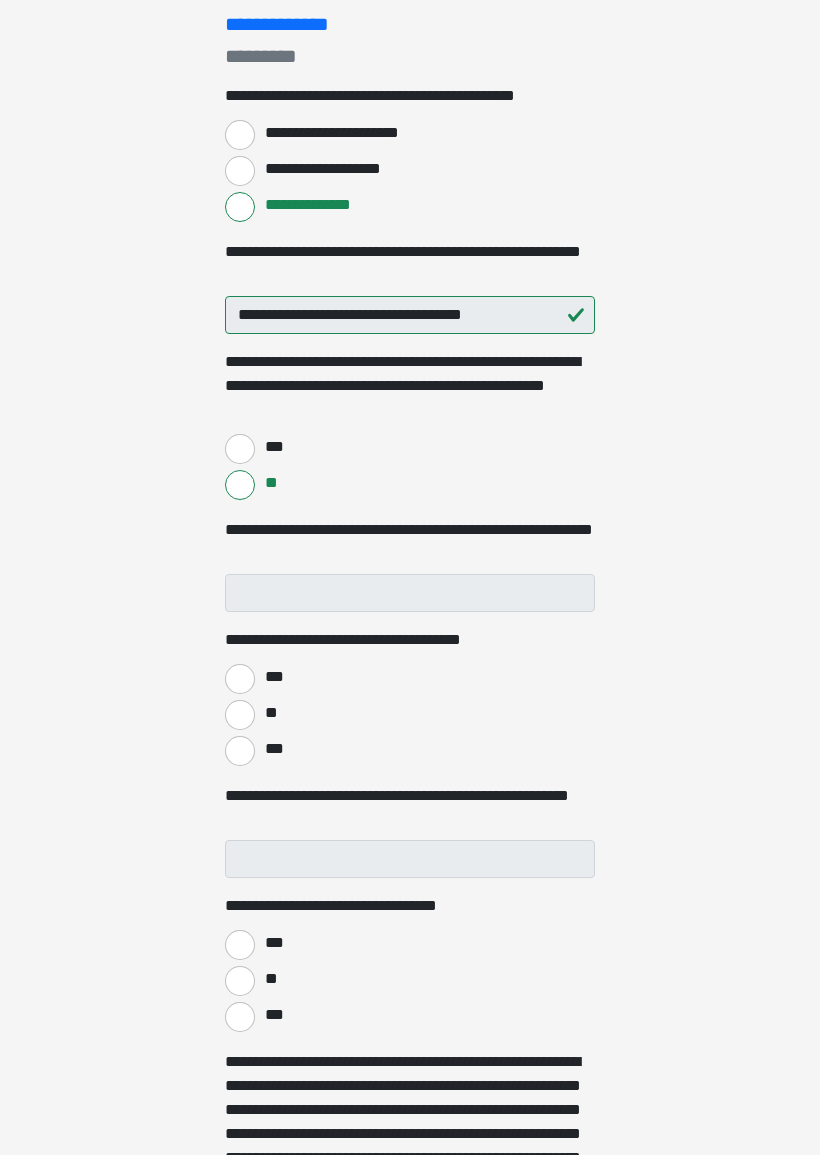 scroll, scrollTop: 378, scrollLeft: 0, axis: vertical 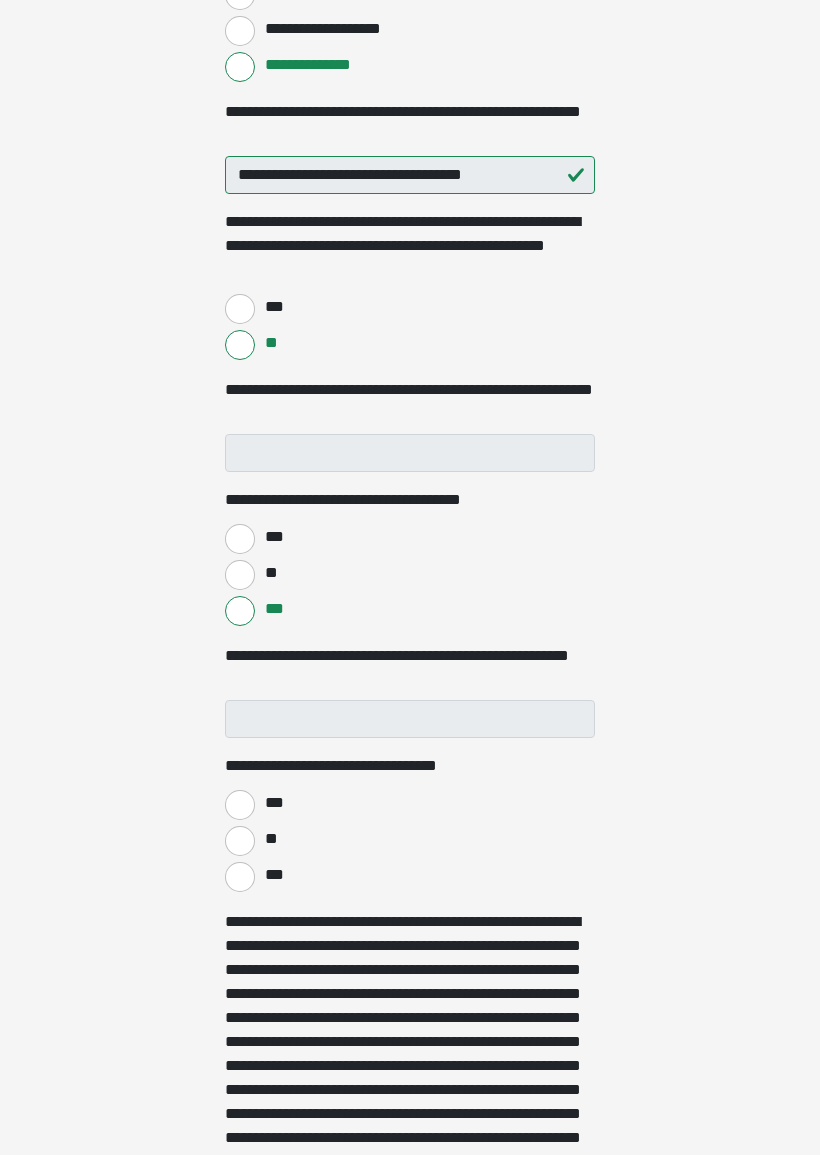 click on "***" at bounding box center [240, 877] 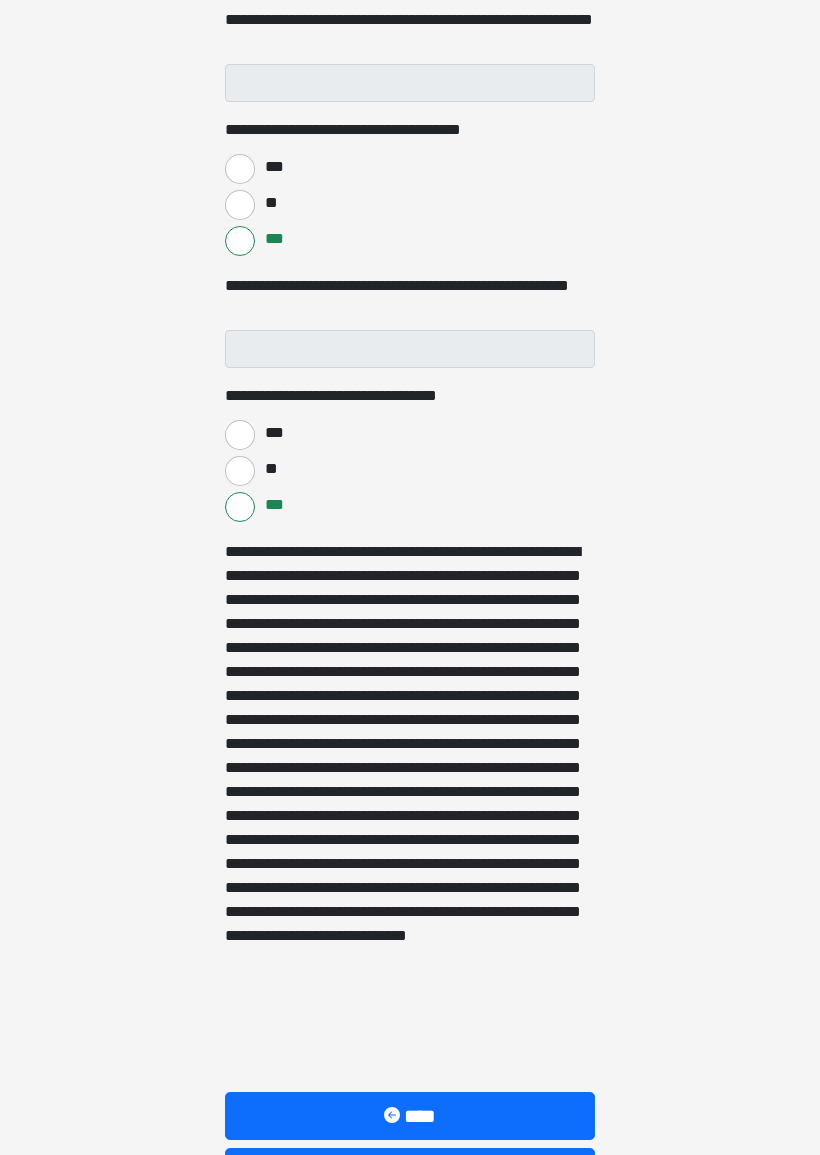 scroll, scrollTop: 1032, scrollLeft: 0, axis: vertical 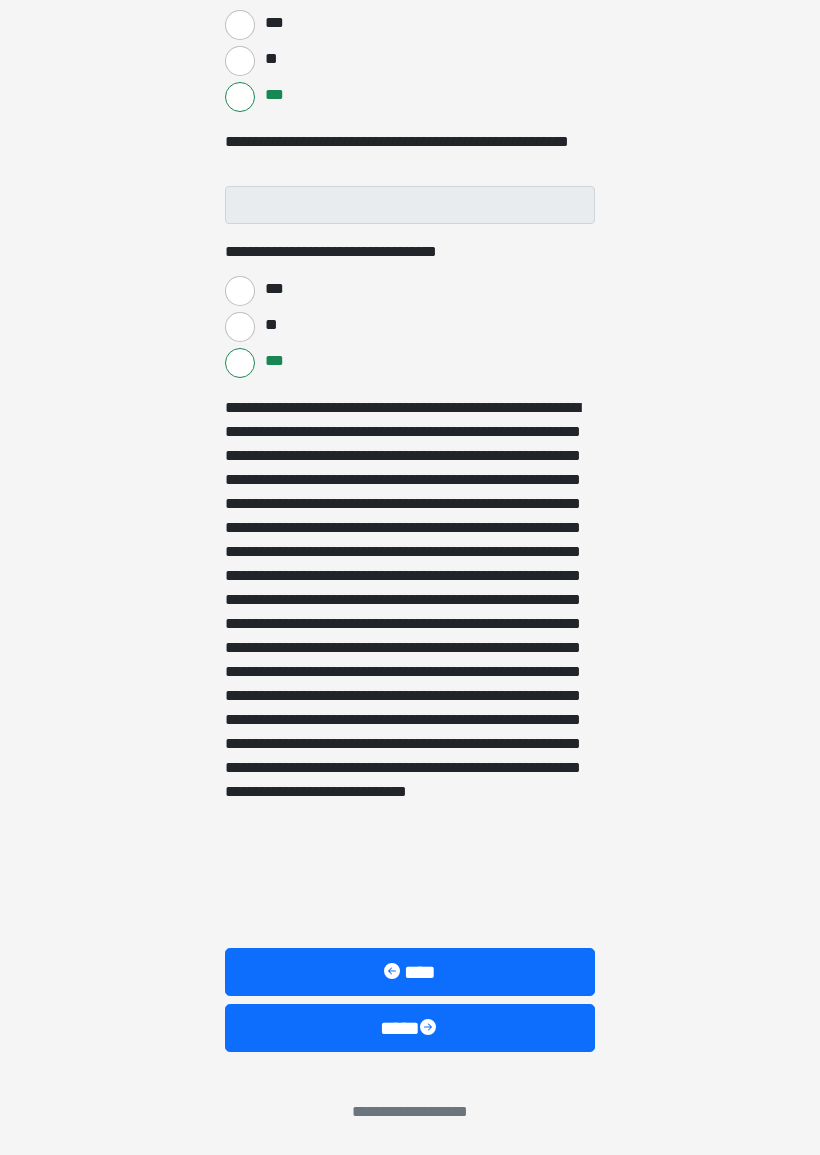 click at bounding box center (430, 1029) 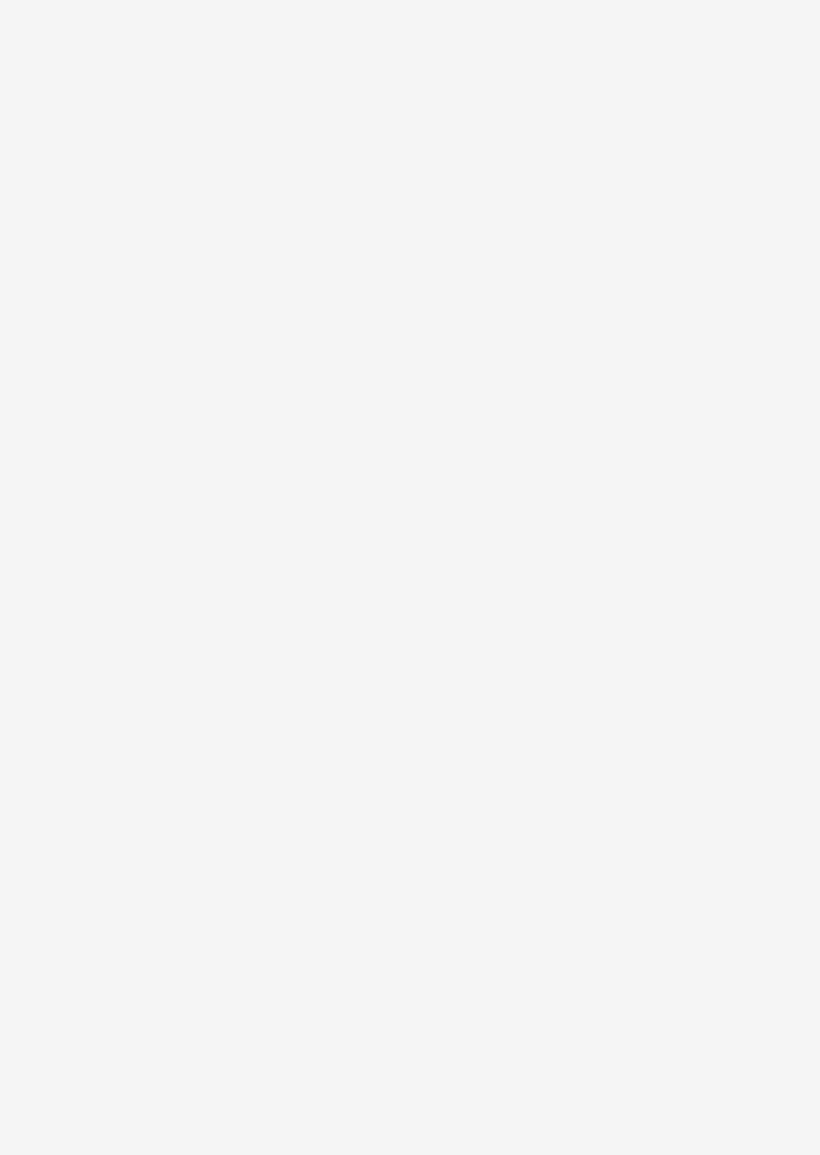 scroll, scrollTop: 0, scrollLeft: 0, axis: both 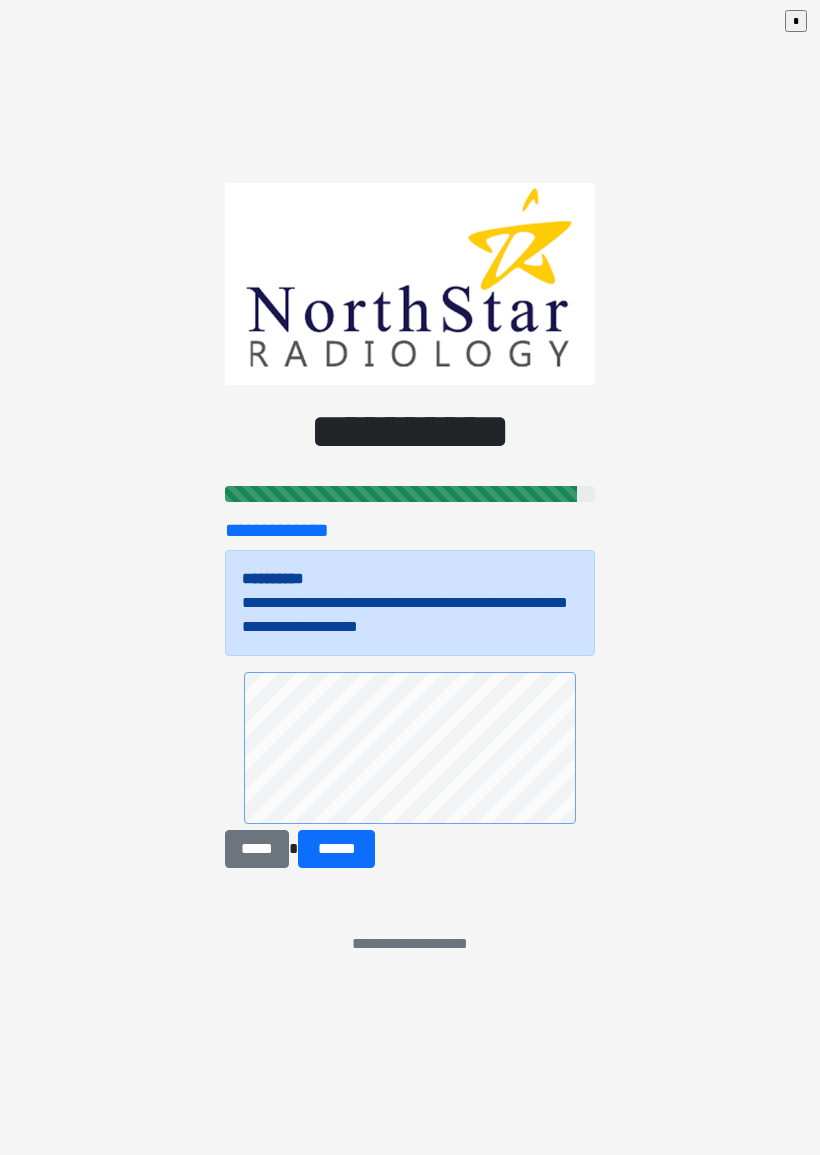 click on "******" at bounding box center [336, 849] 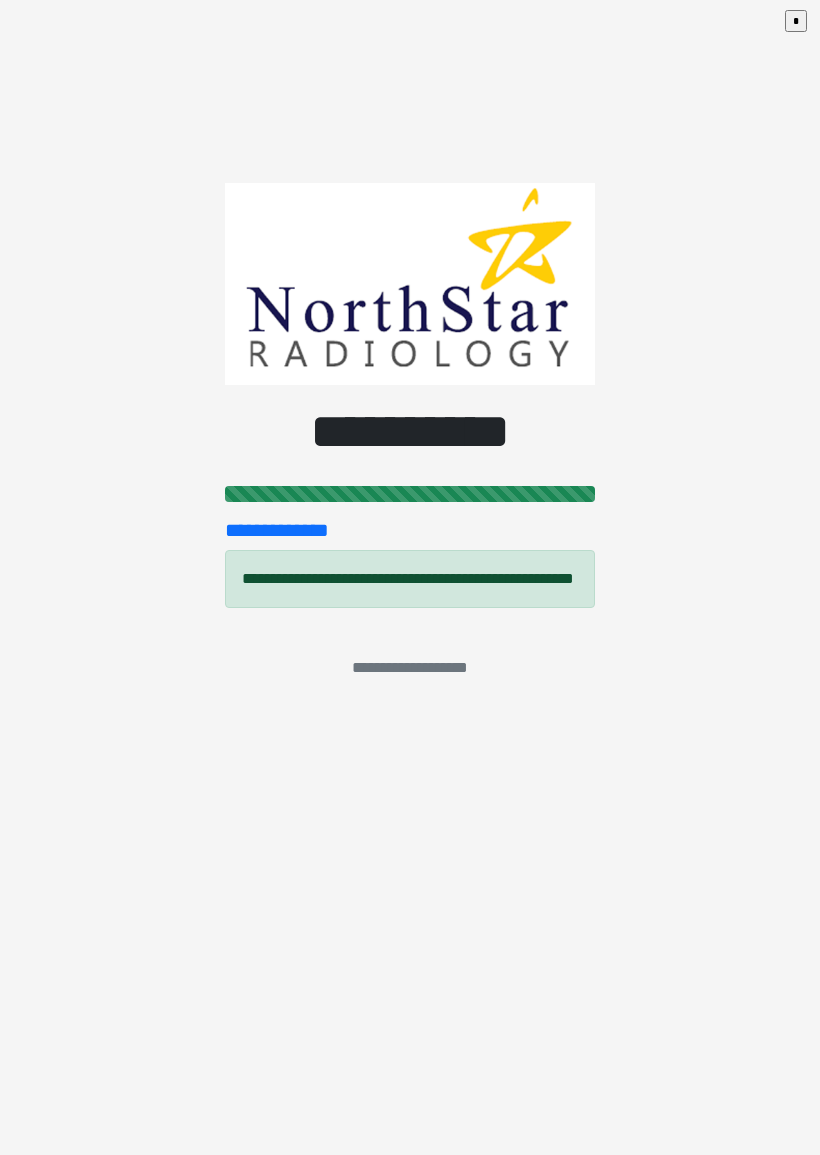 click on "**********" at bounding box center (410, 577) 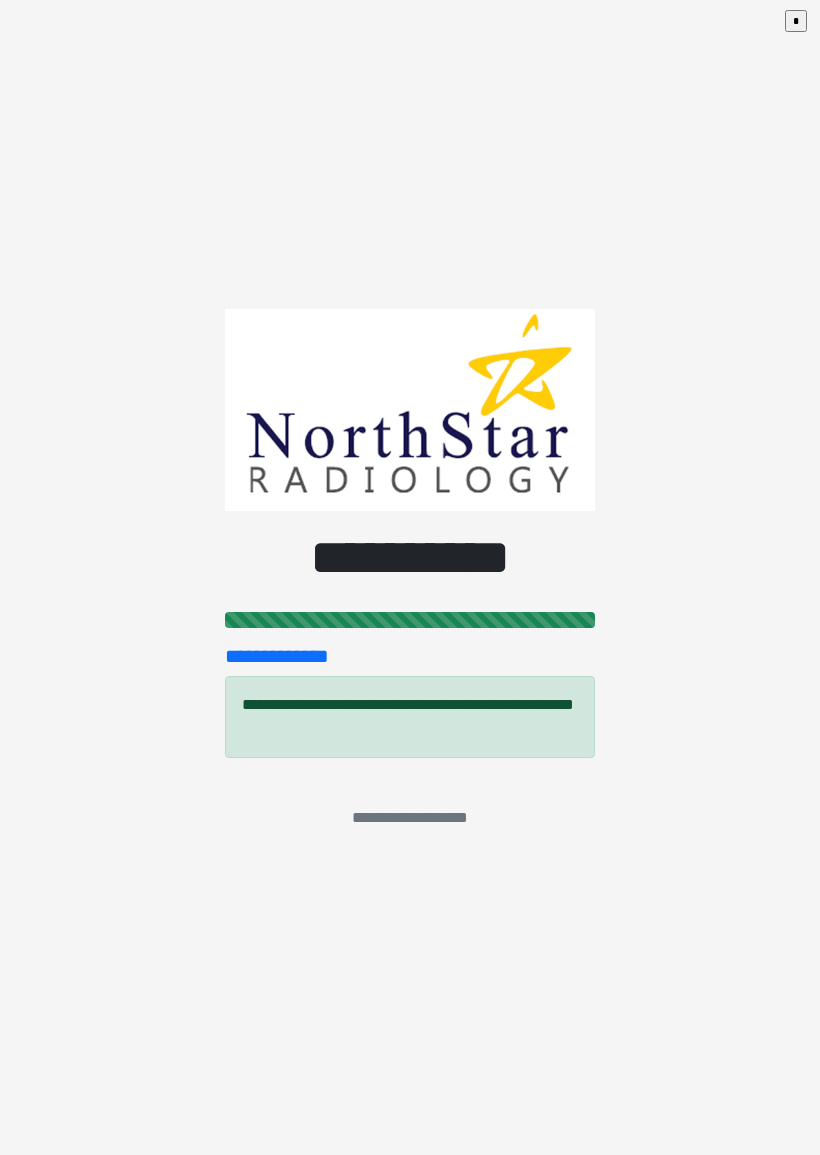 click on "*" at bounding box center [796, 21] 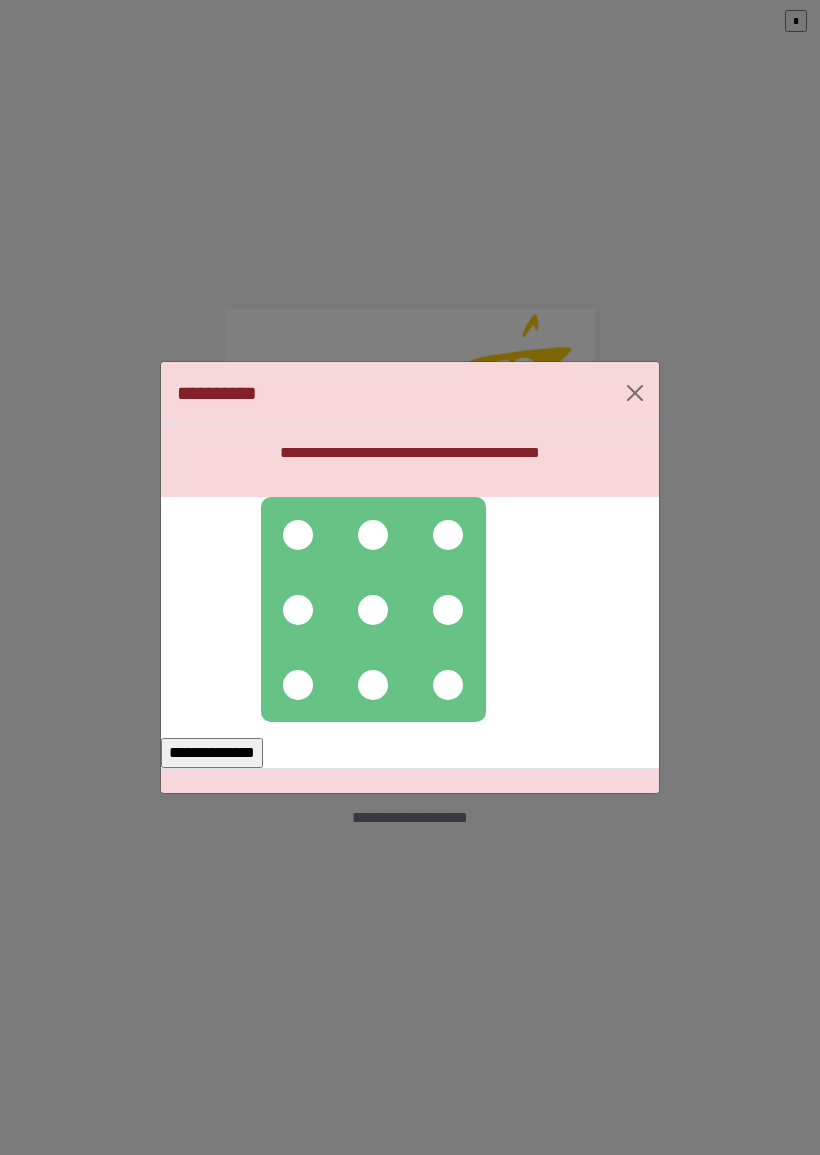 click at bounding box center [298, 535] 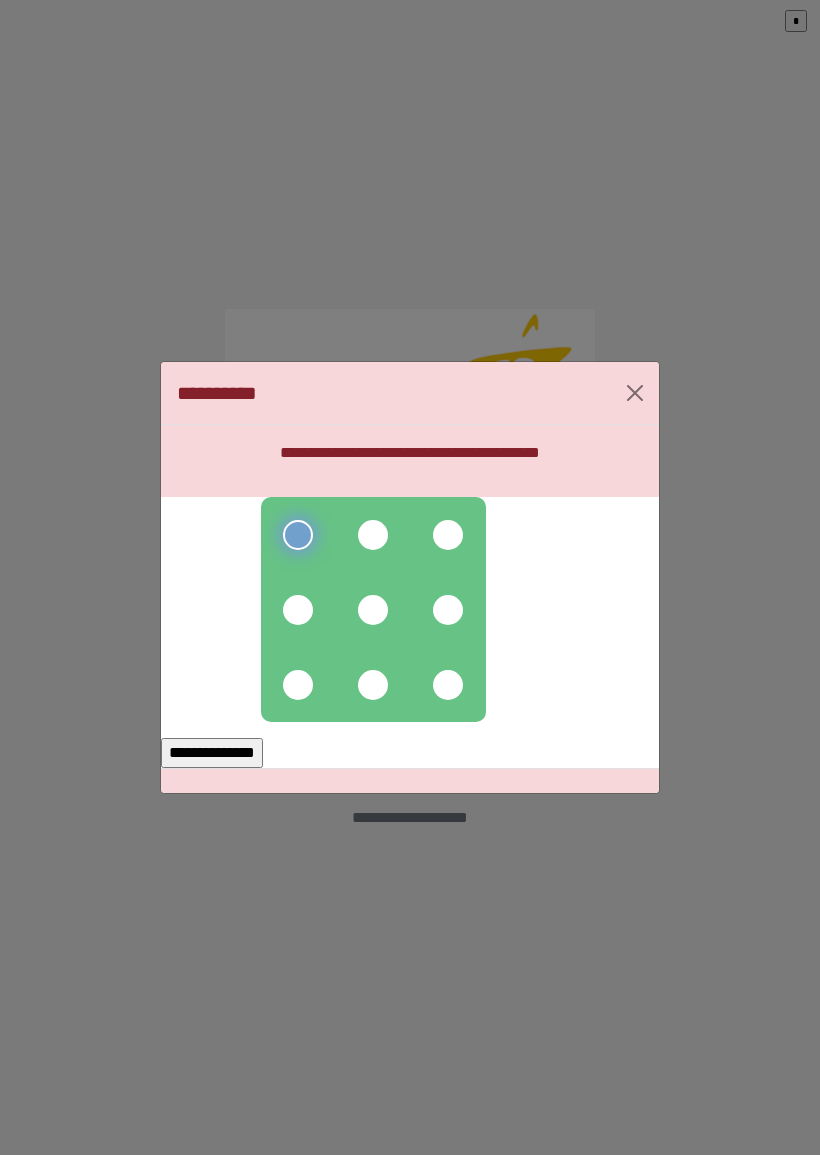 click at bounding box center (373, 535) 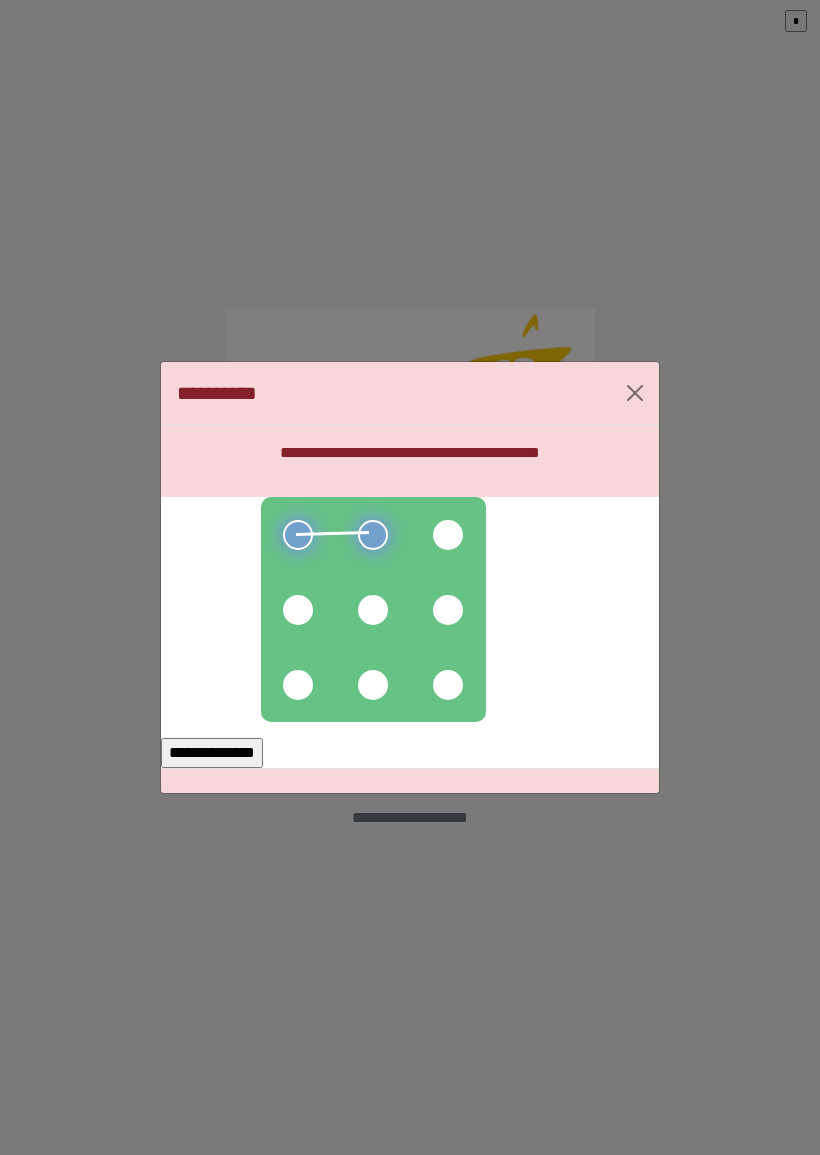 click at bounding box center [373, 610] 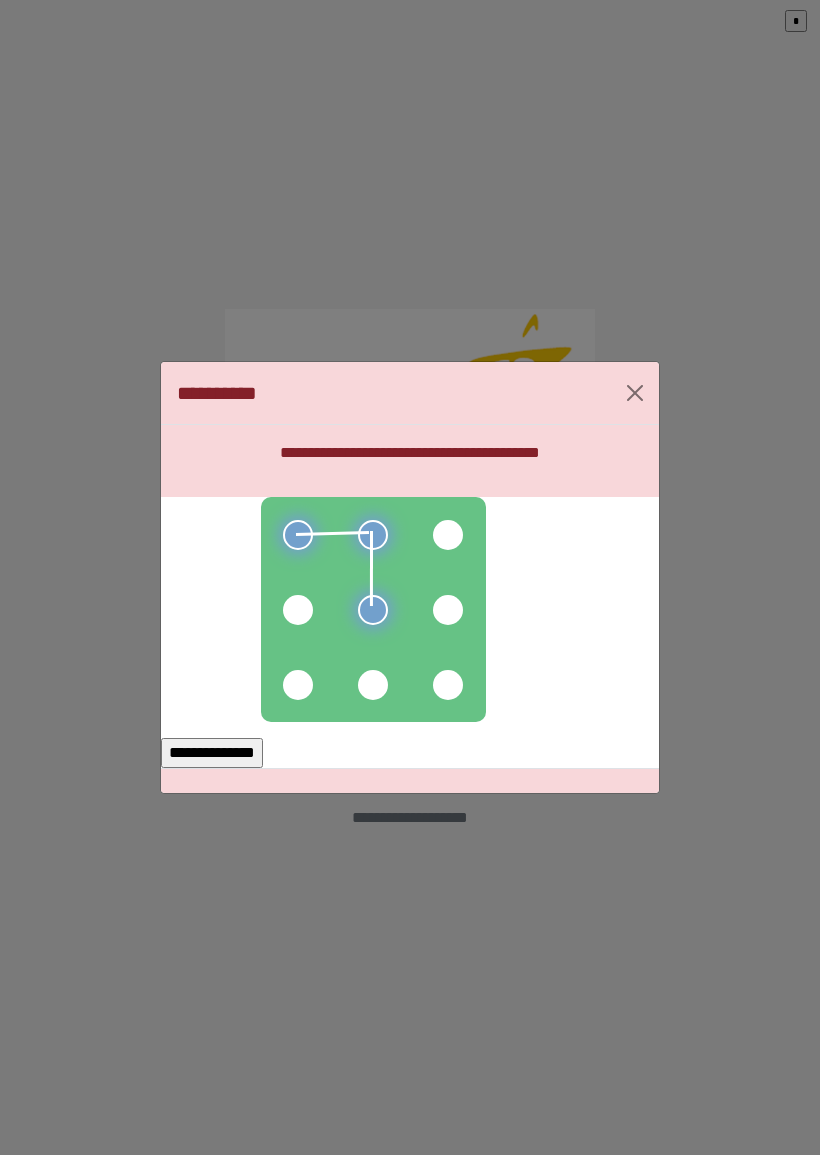 click at bounding box center [448, 610] 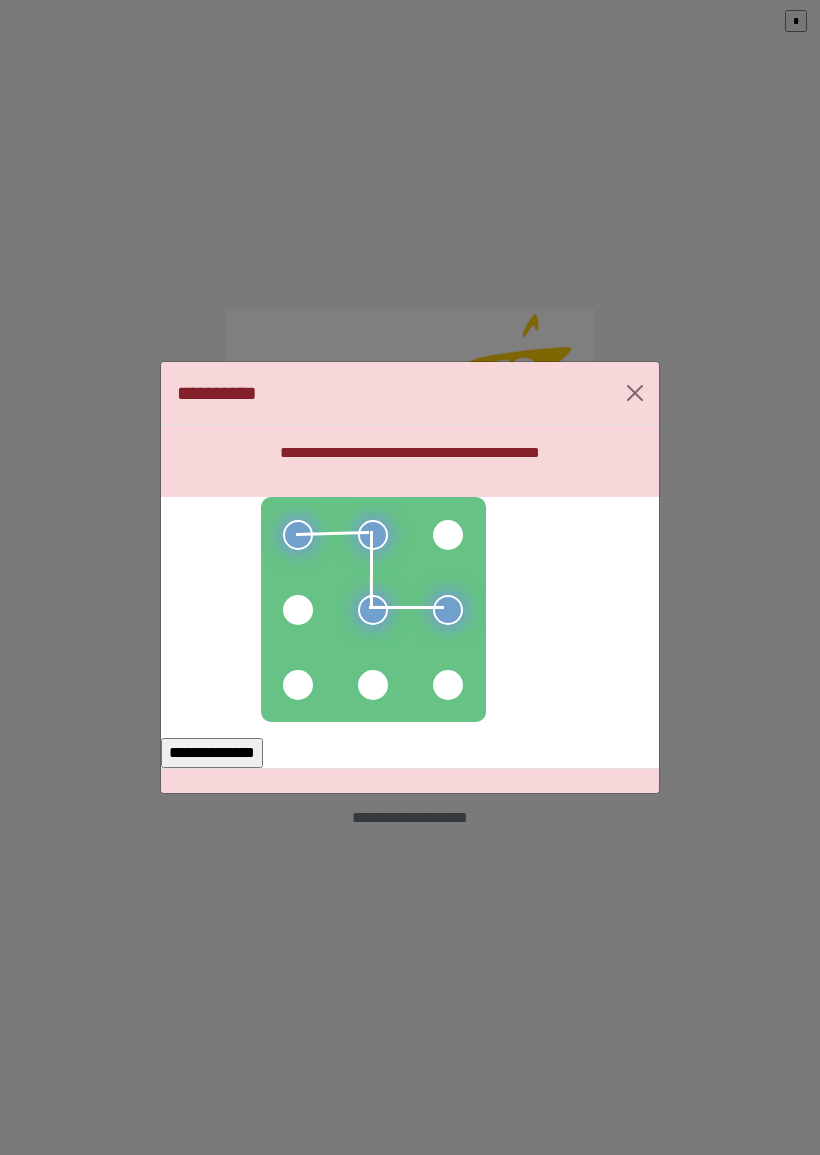 click at bounding box center (448, 685) 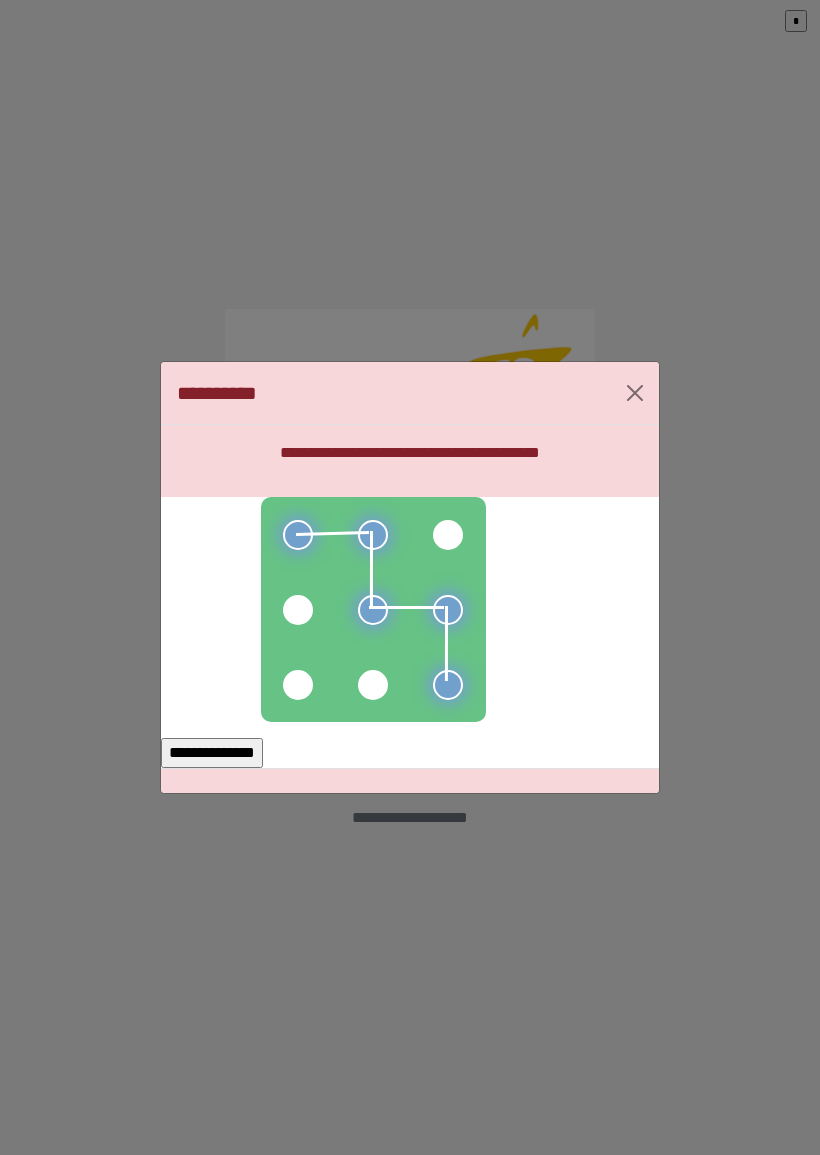 click on "**********" at bounding box center (212, 753) 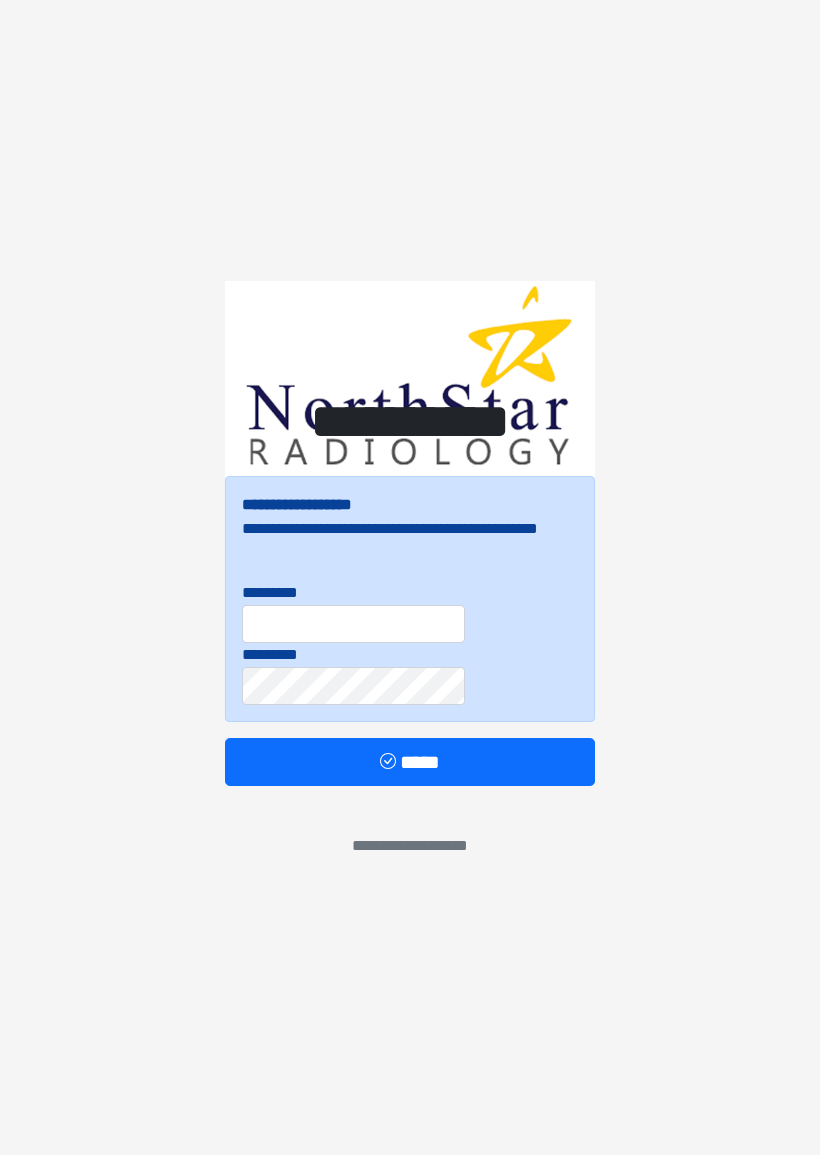 scroll, scrollTop: 0, scrollLeft: 0, axis: both 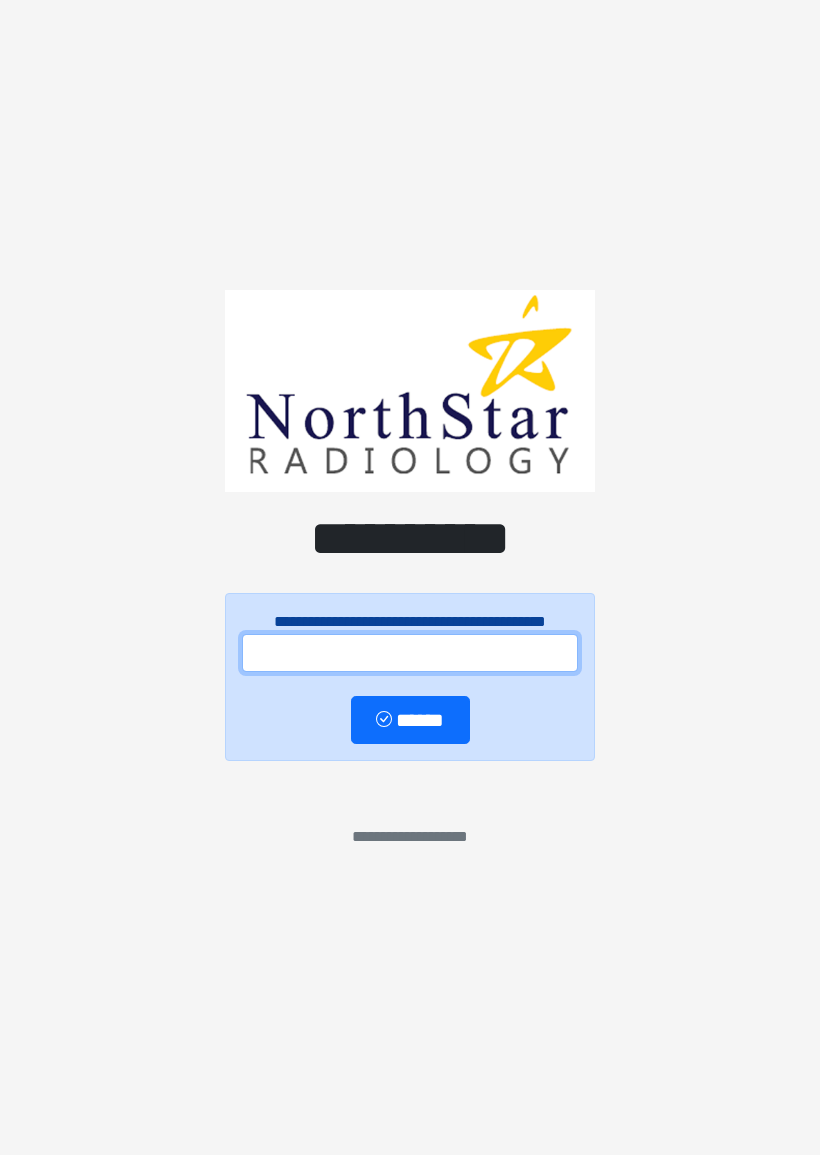 click at bounding box center (410, 653) 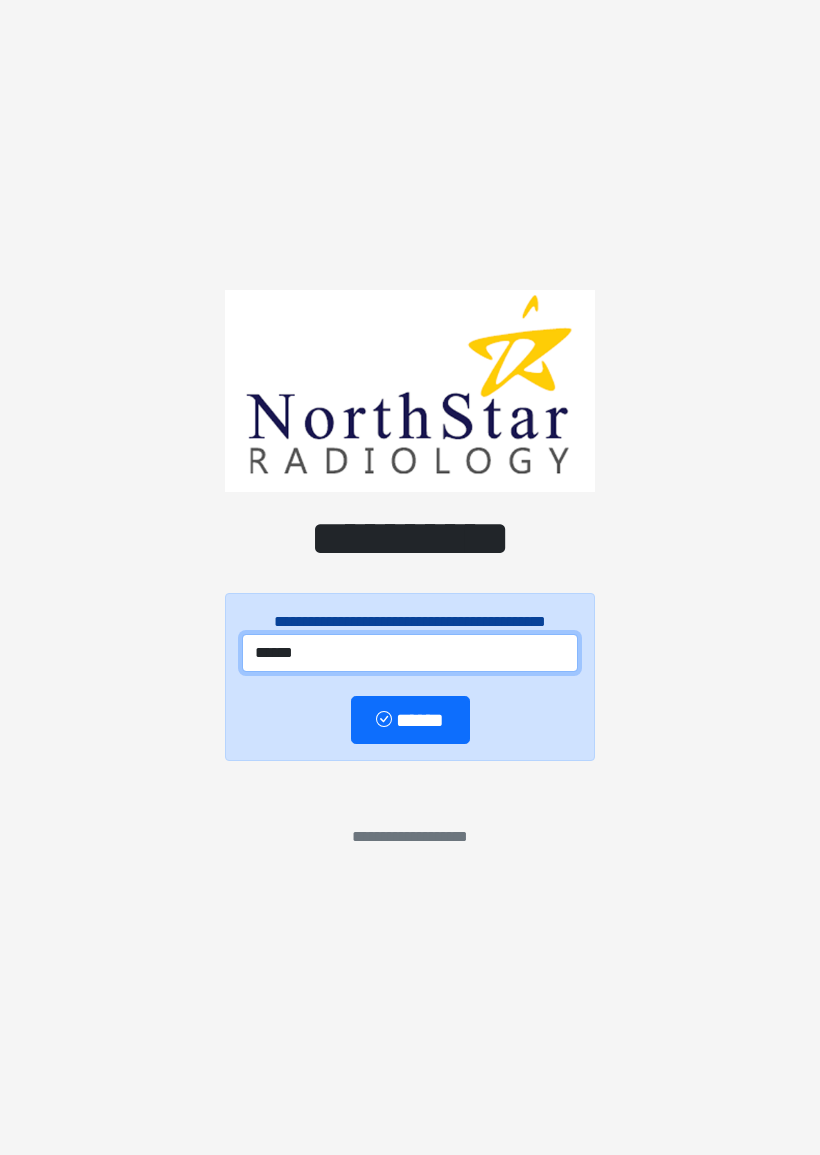 type on "******" 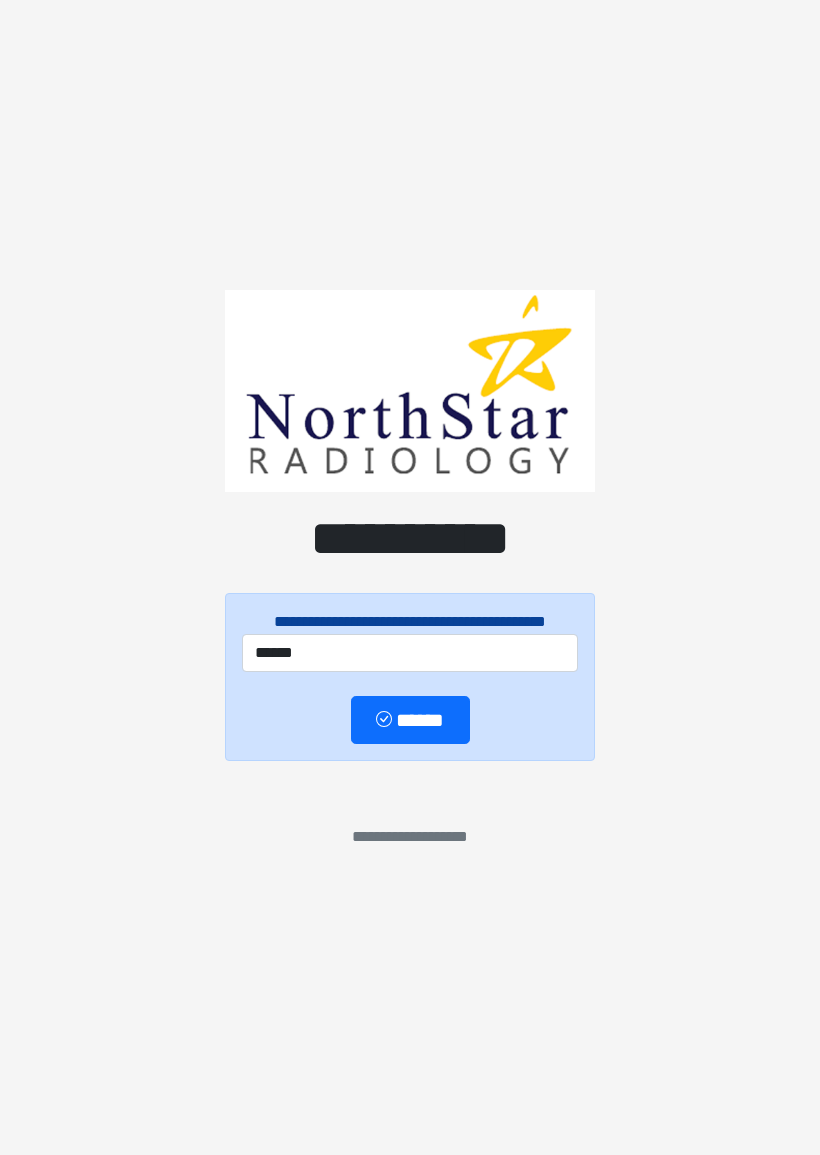 click on "******" at bounding box center [410, 720] 